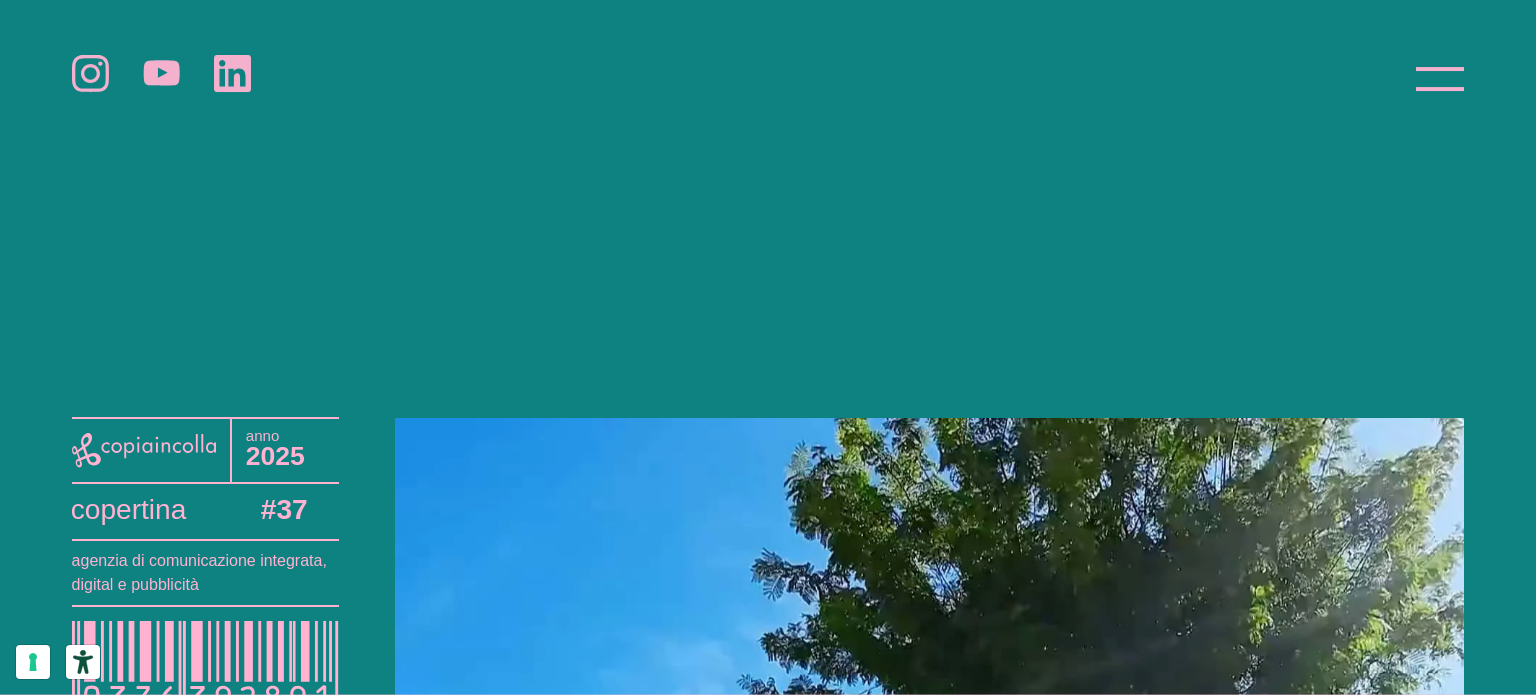 scroll, scrollTop: 0, scrollLeft: 0, axis: both 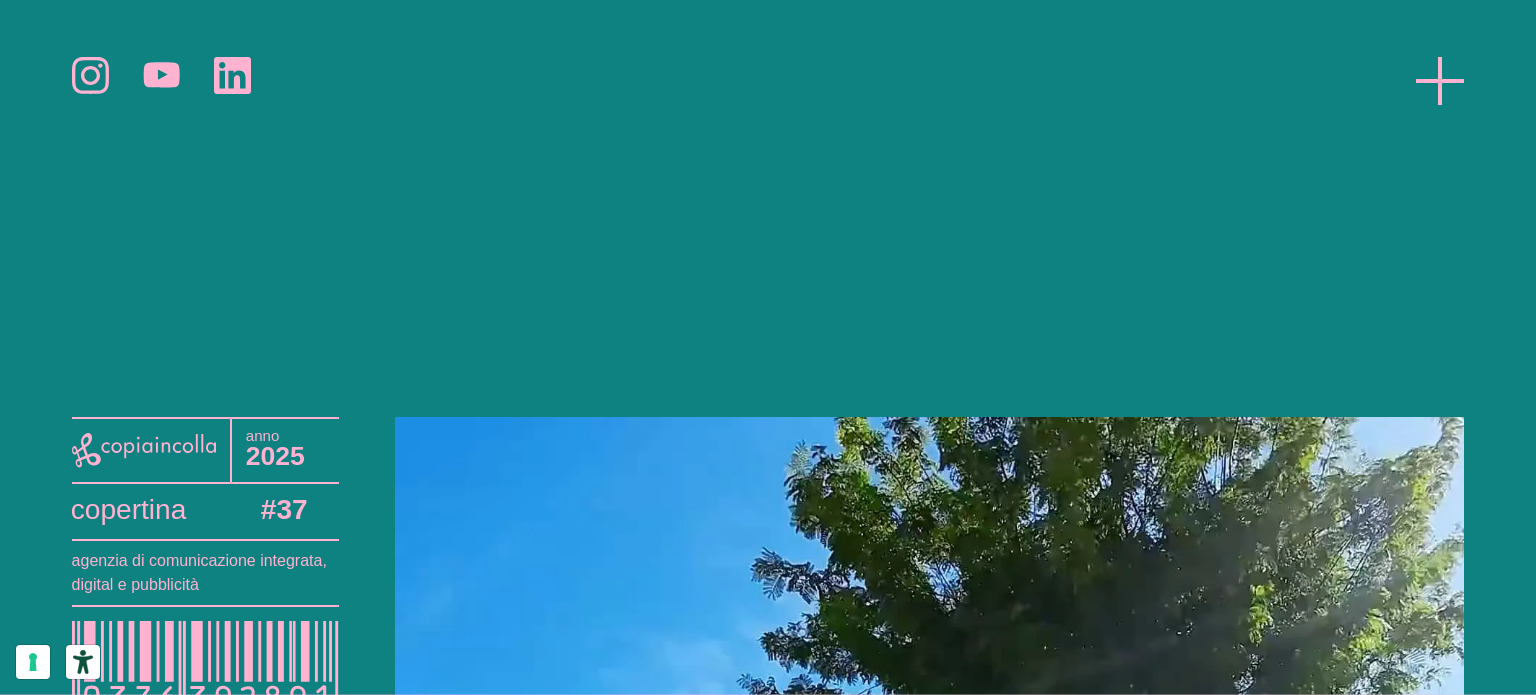 click at bounding box center [1440, 81] 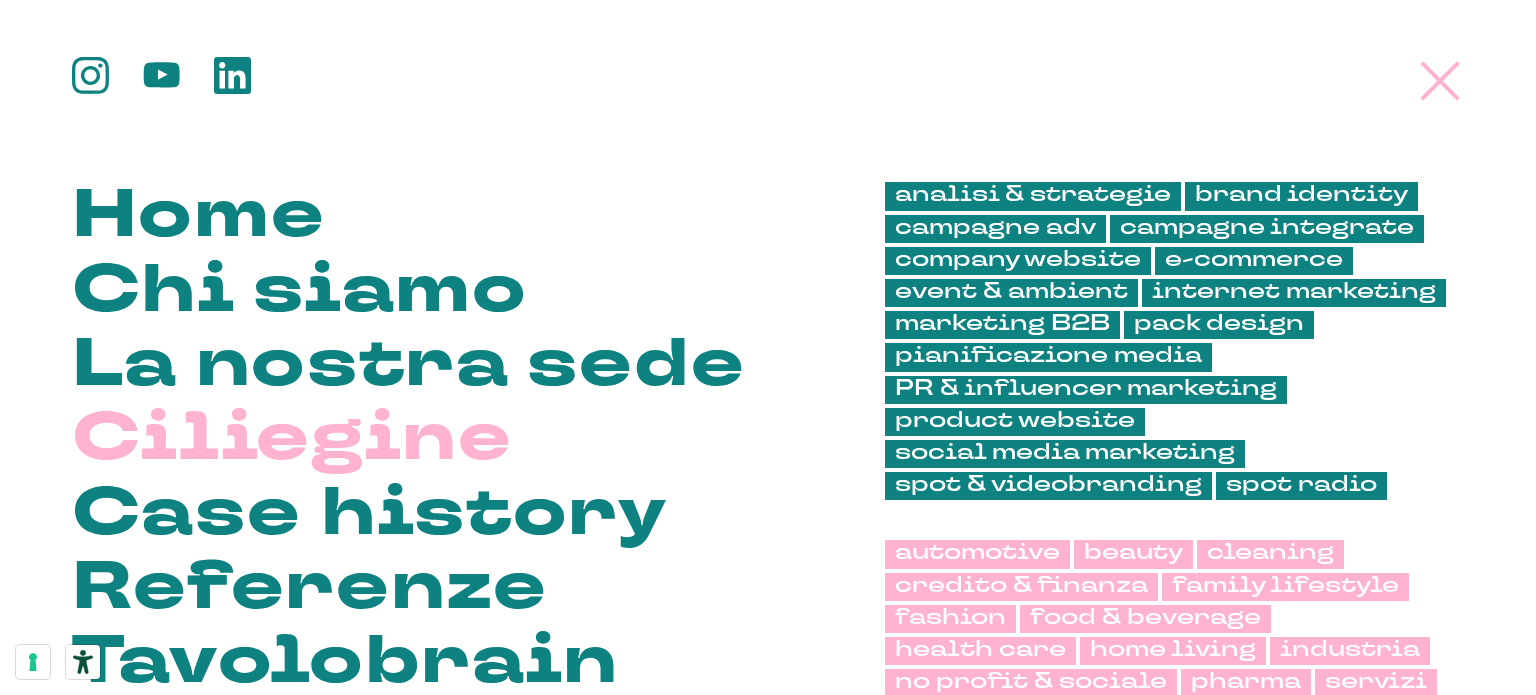 click on "Ciliegine" at bounding box center (292, 442) 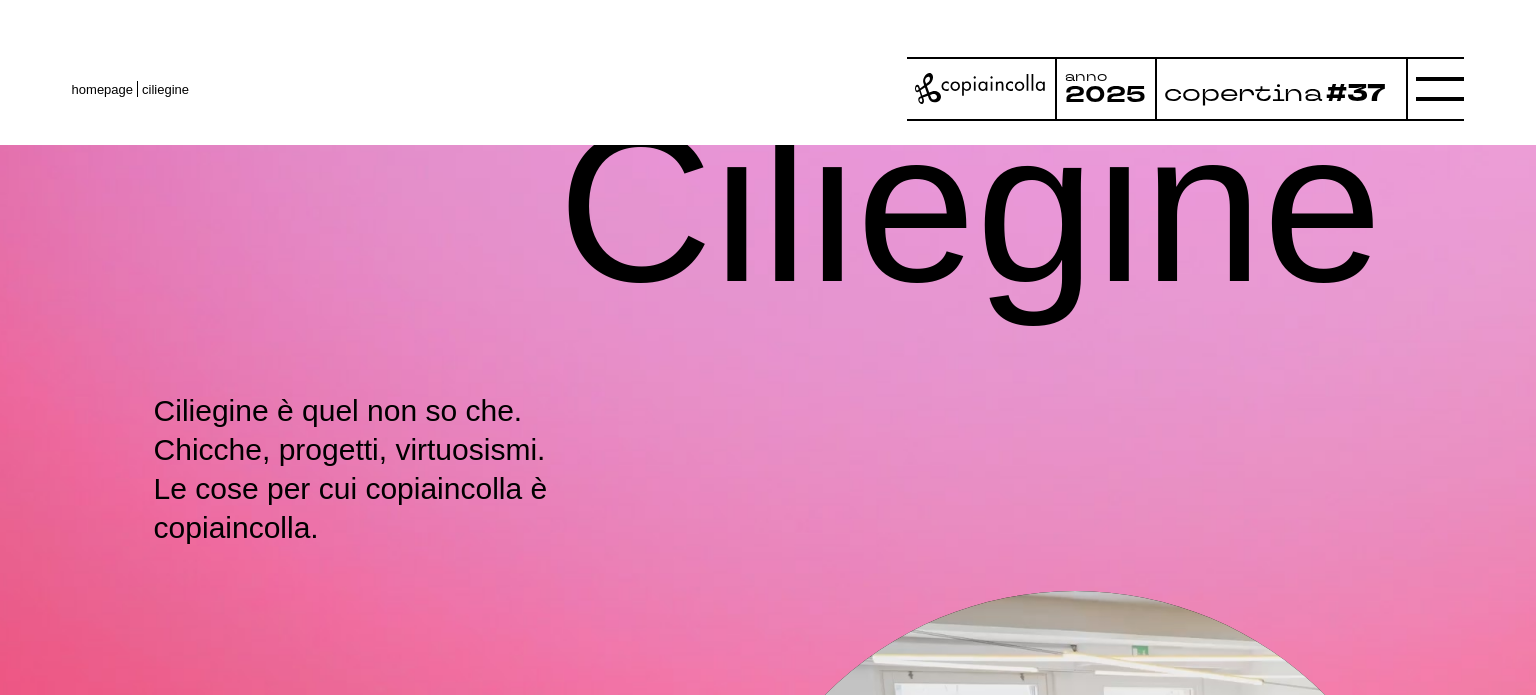 scroll, scrollTop: 0, scrollLeft: 0, axis: both 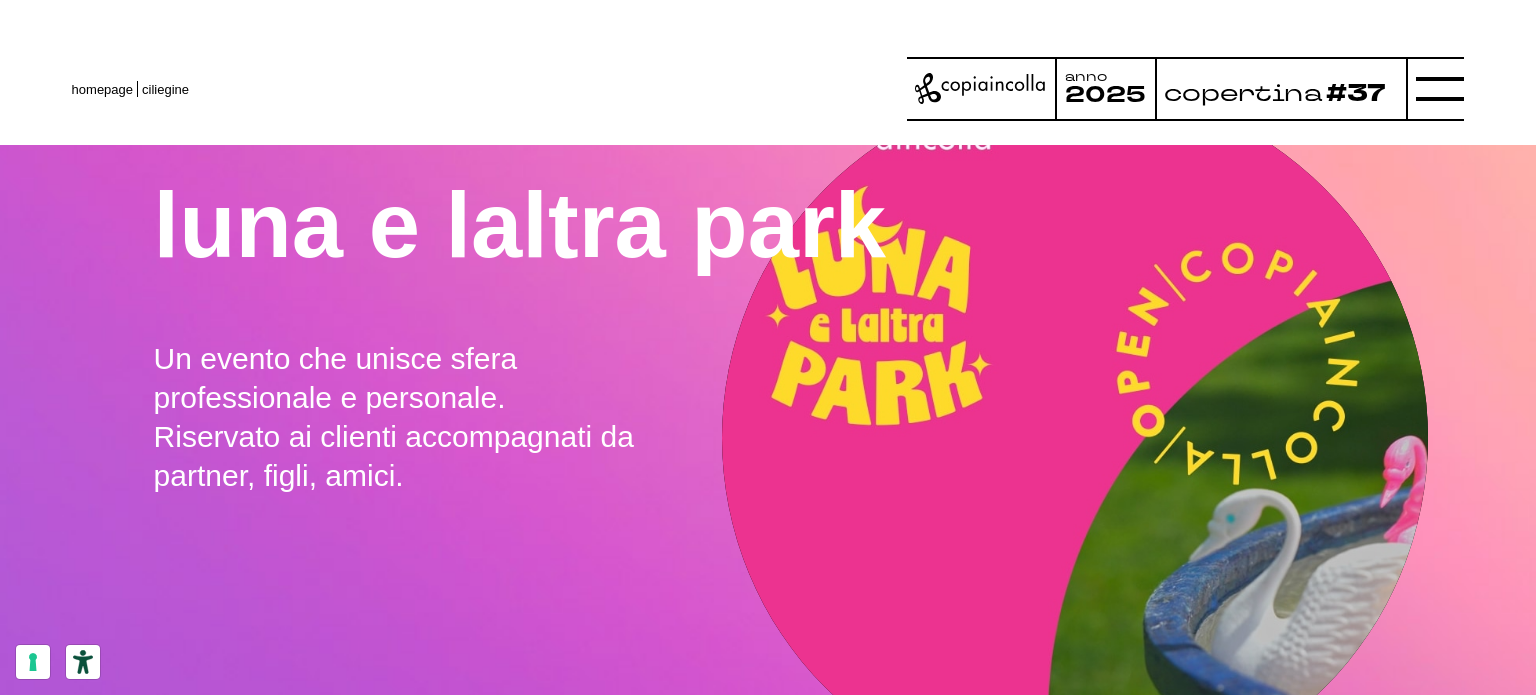 drag, startPoint x: 270, startPoint y: 383, endPoint x: 448, endPoint y: 539, distance: 236.68544 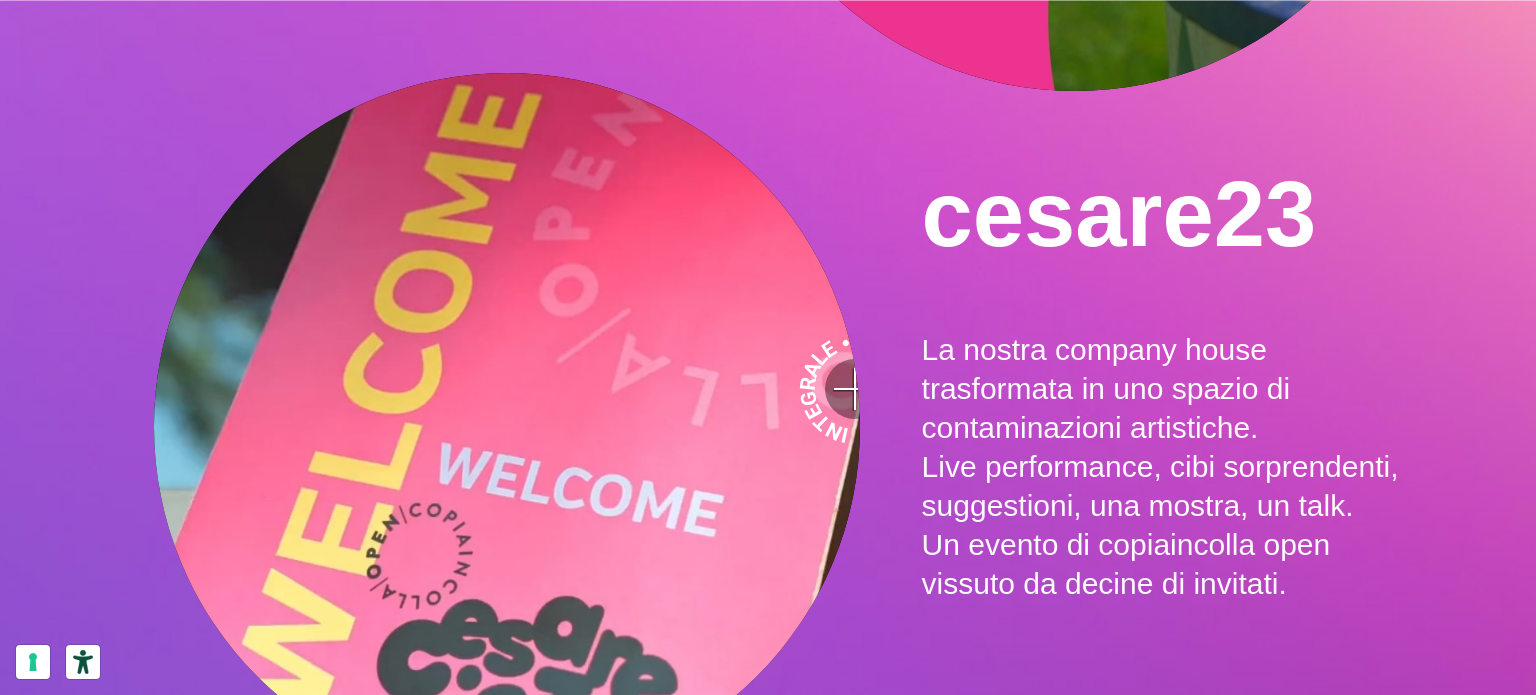 drag, startPoint x: 1067, startPoint y: 447, endPoint x: 1087, endPoint y: 587, distance: 141.42136 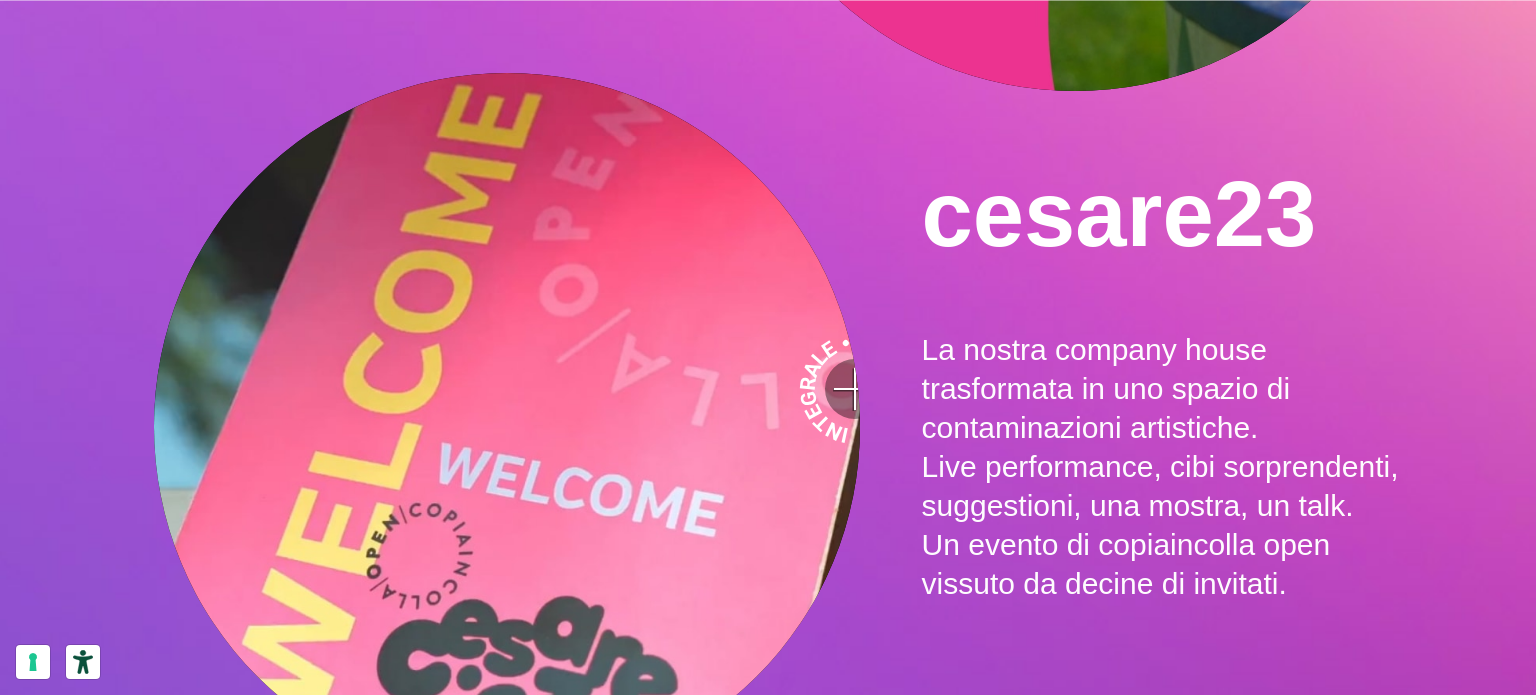 scroll, scrollTop: 2716, scrollLeft: 0, axis: vertical 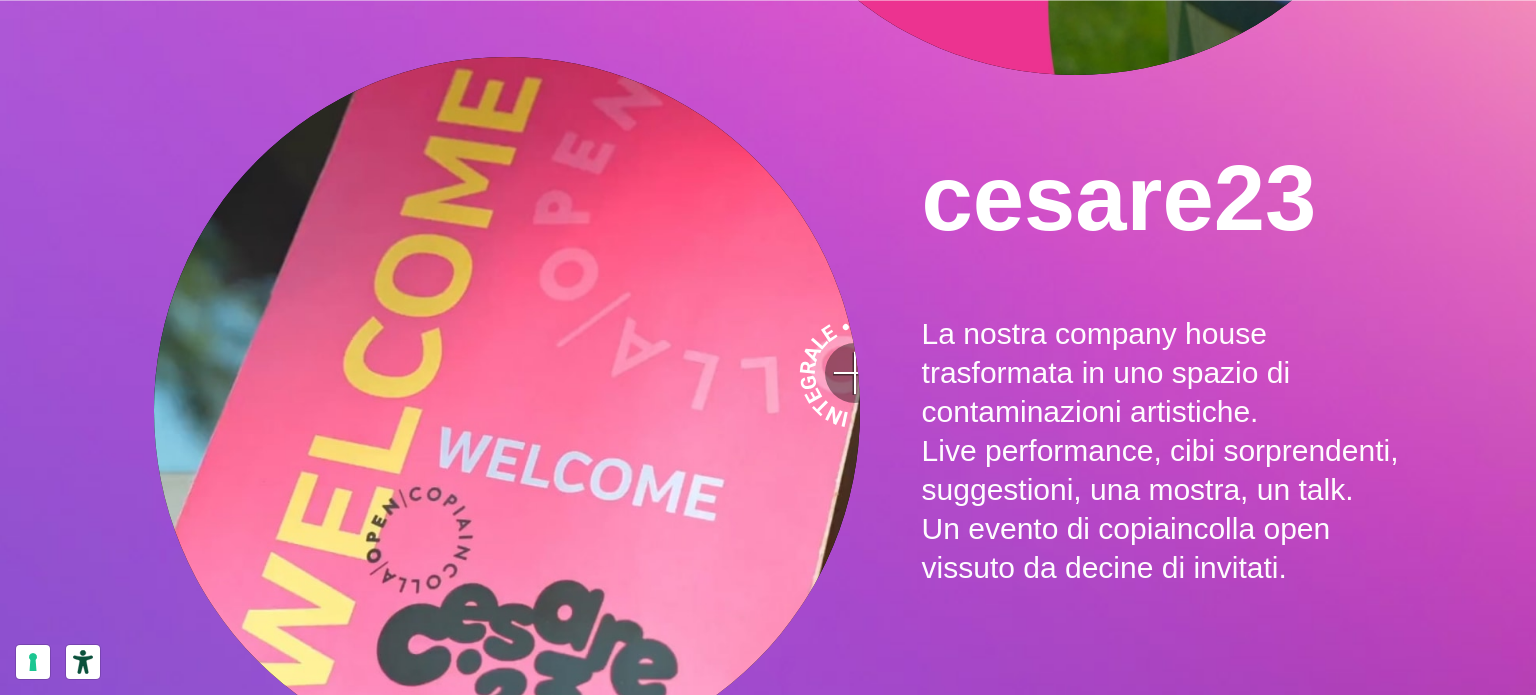 drag, startPoint x: 1420, startPoint y: 550, endPoint x: 1357, endPoint y: 547, distance: 63.07139 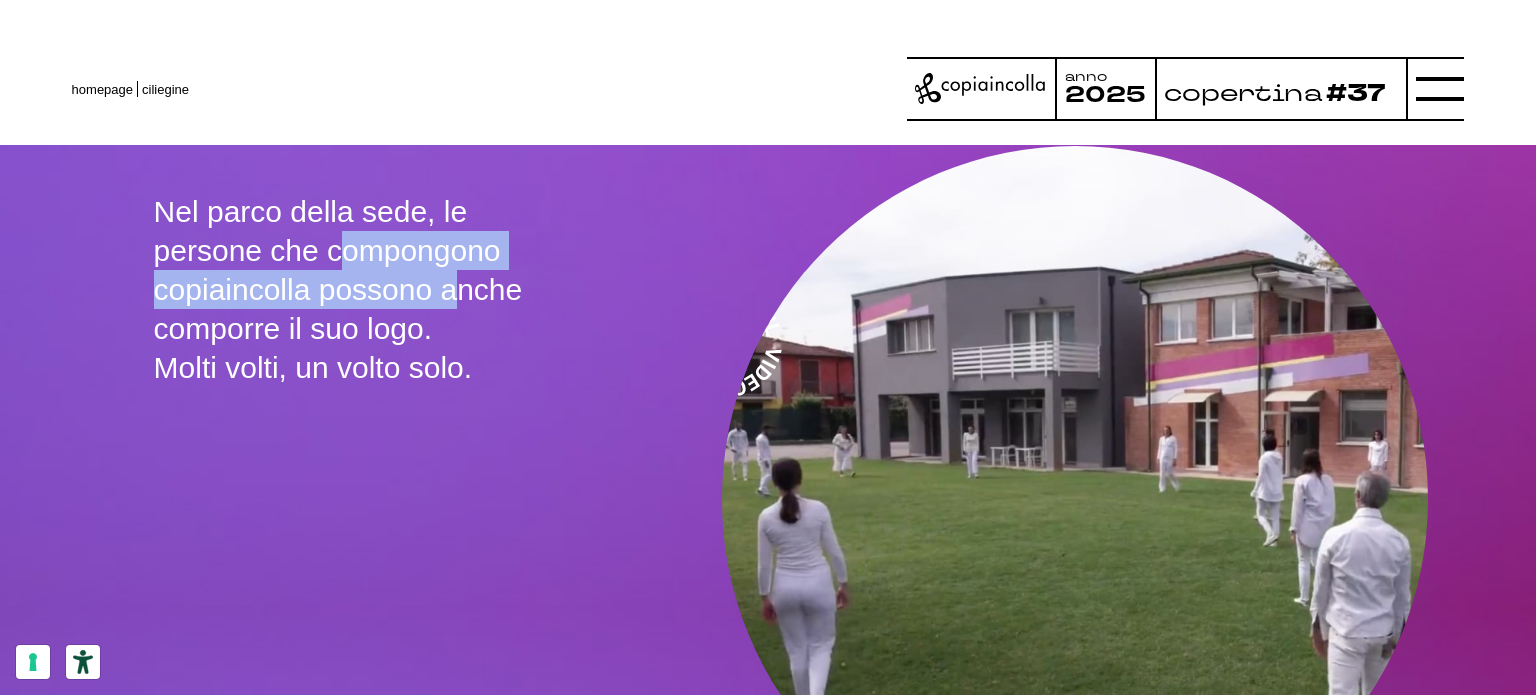 scroll, scrollTop: 3516, scrollLeft: 0, axis: vertical 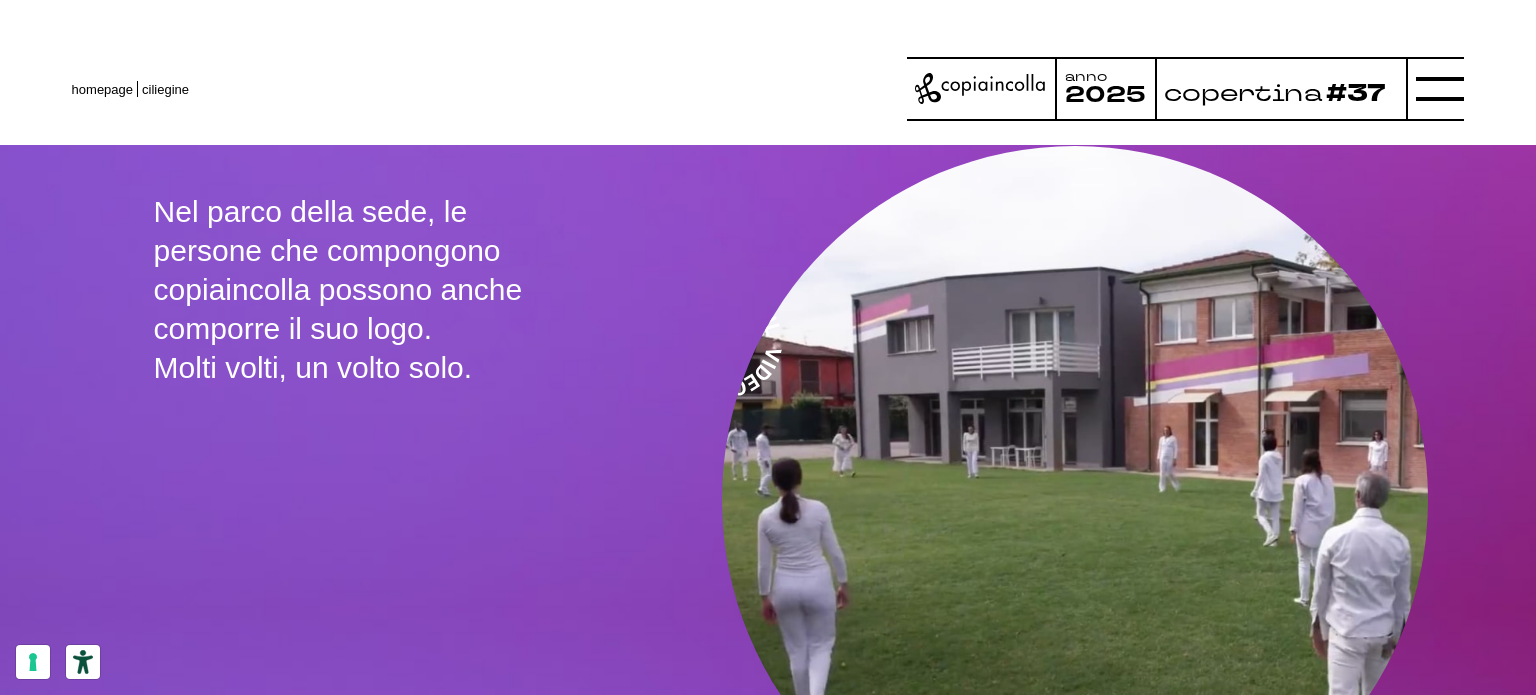 click on "living logo
Nel parco della sede, le persone che compongono copiaincolla possono anche comporre il suo logo.
Molti volti, un volto solo." at bounding box center [768, 433] 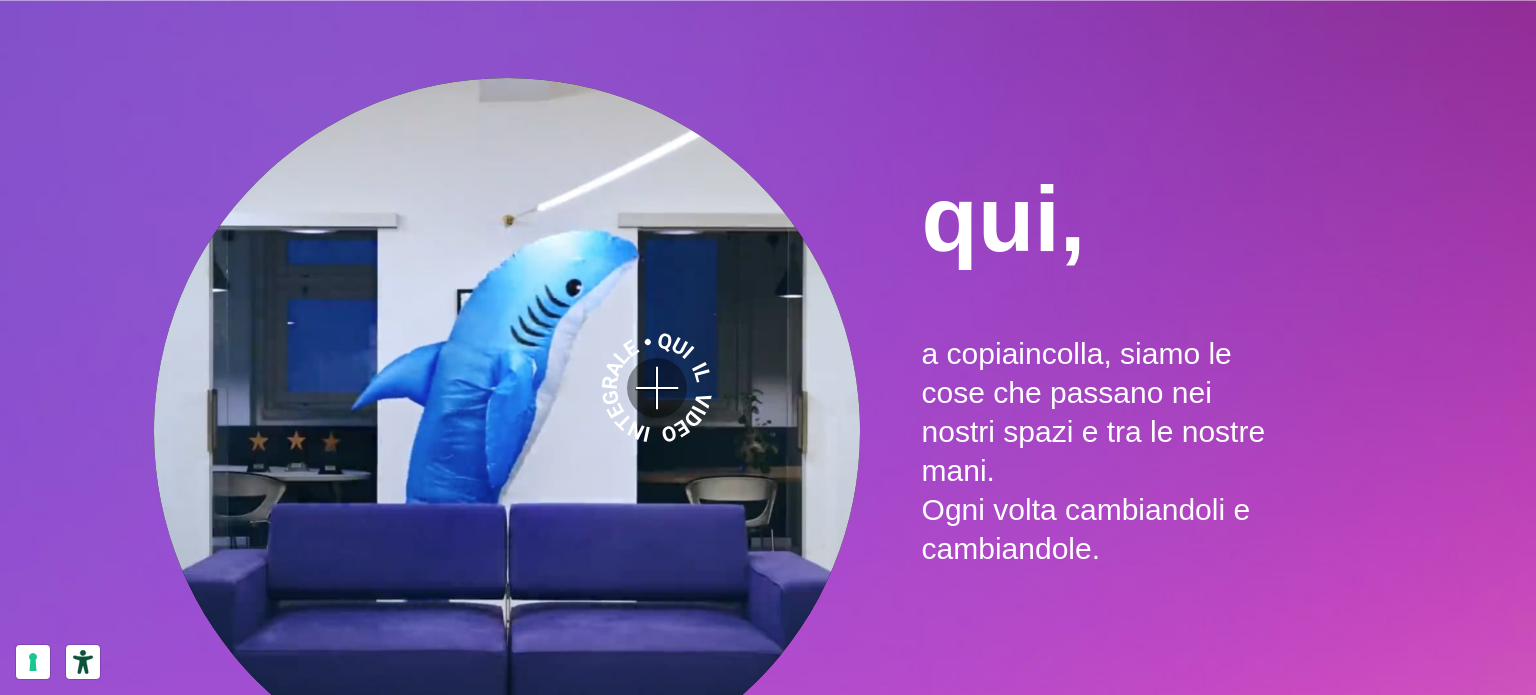 scroll, scrollTop: 4416, scrollLeft: 0, axis: vertical 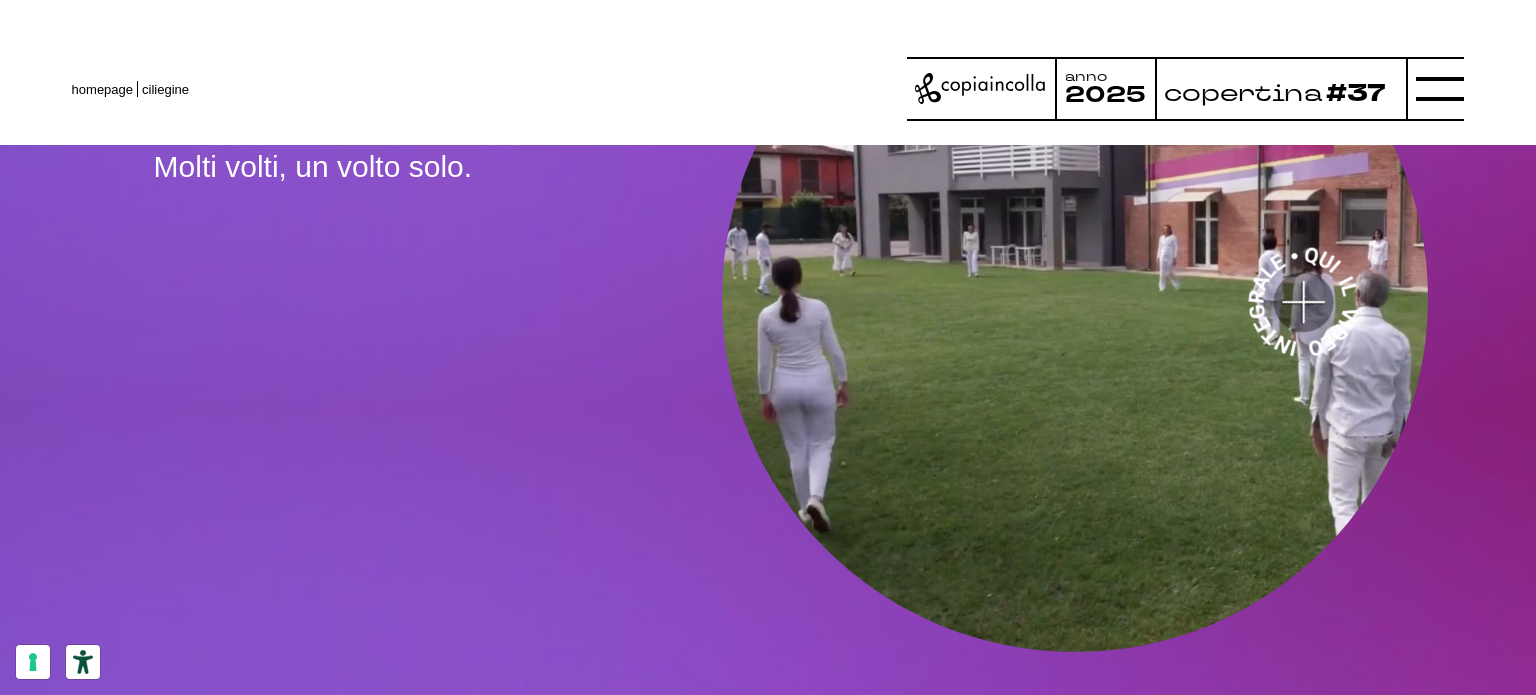 click at bounding box center (1075, 298) 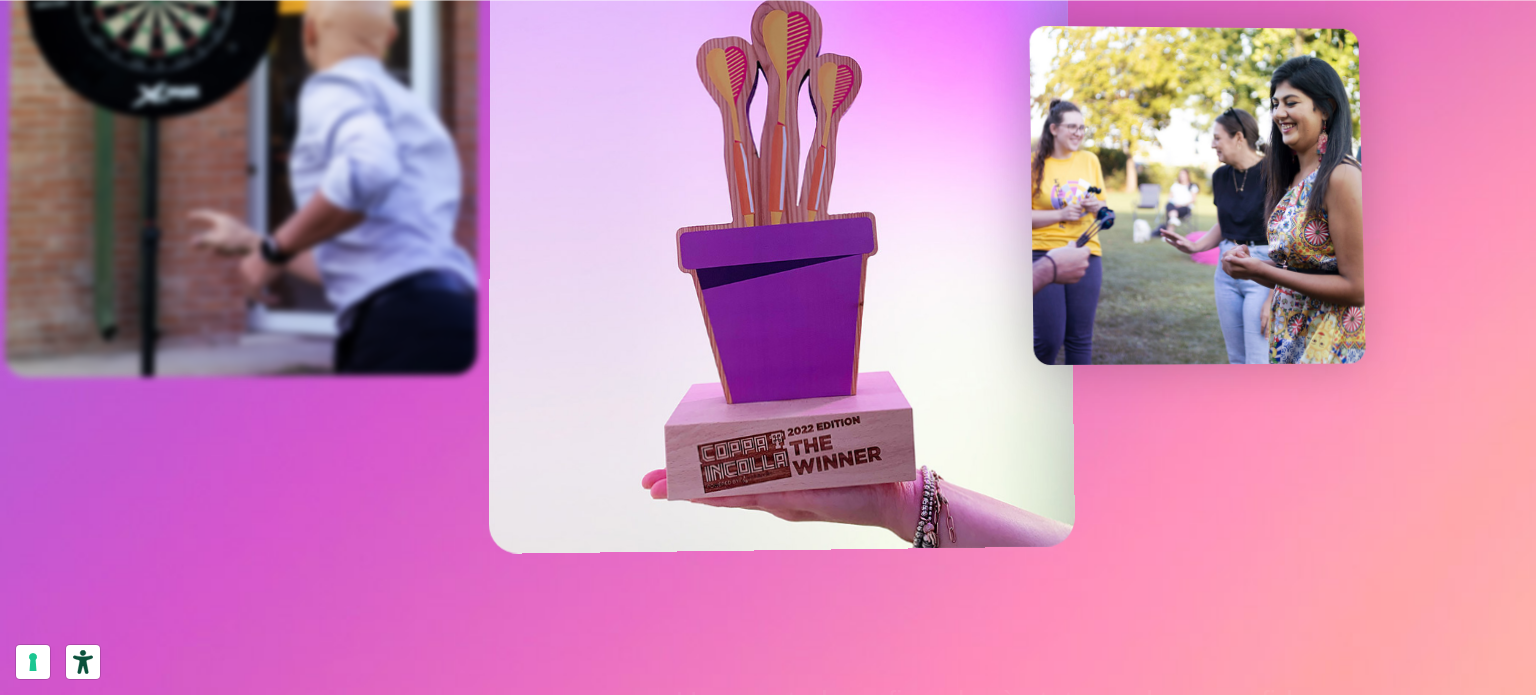 scroll, scrollTop: 5462, scrollLeft: 0, axis: vertical 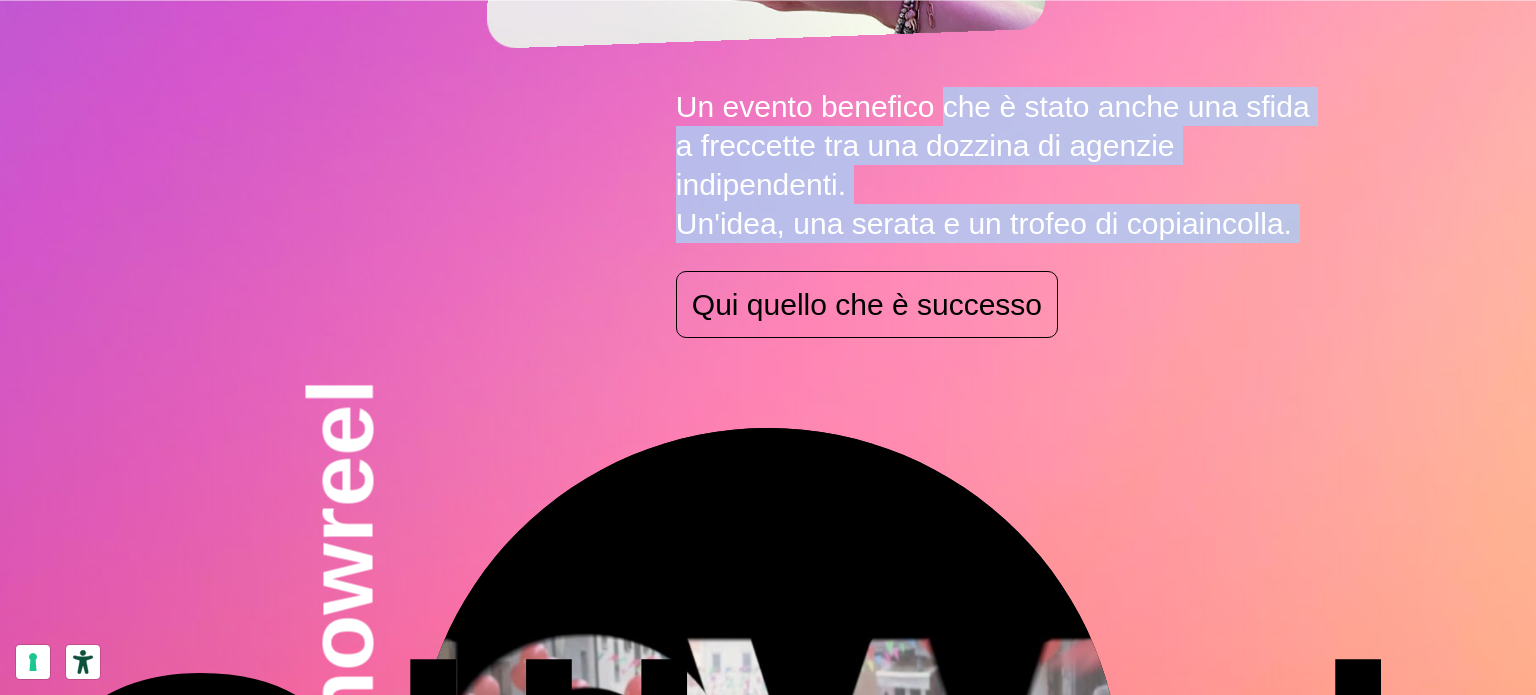 drag, startPoint x: 780, startPoint y: 117, endPoint x: 1288, endPoint y: 247, distance: 524.3701 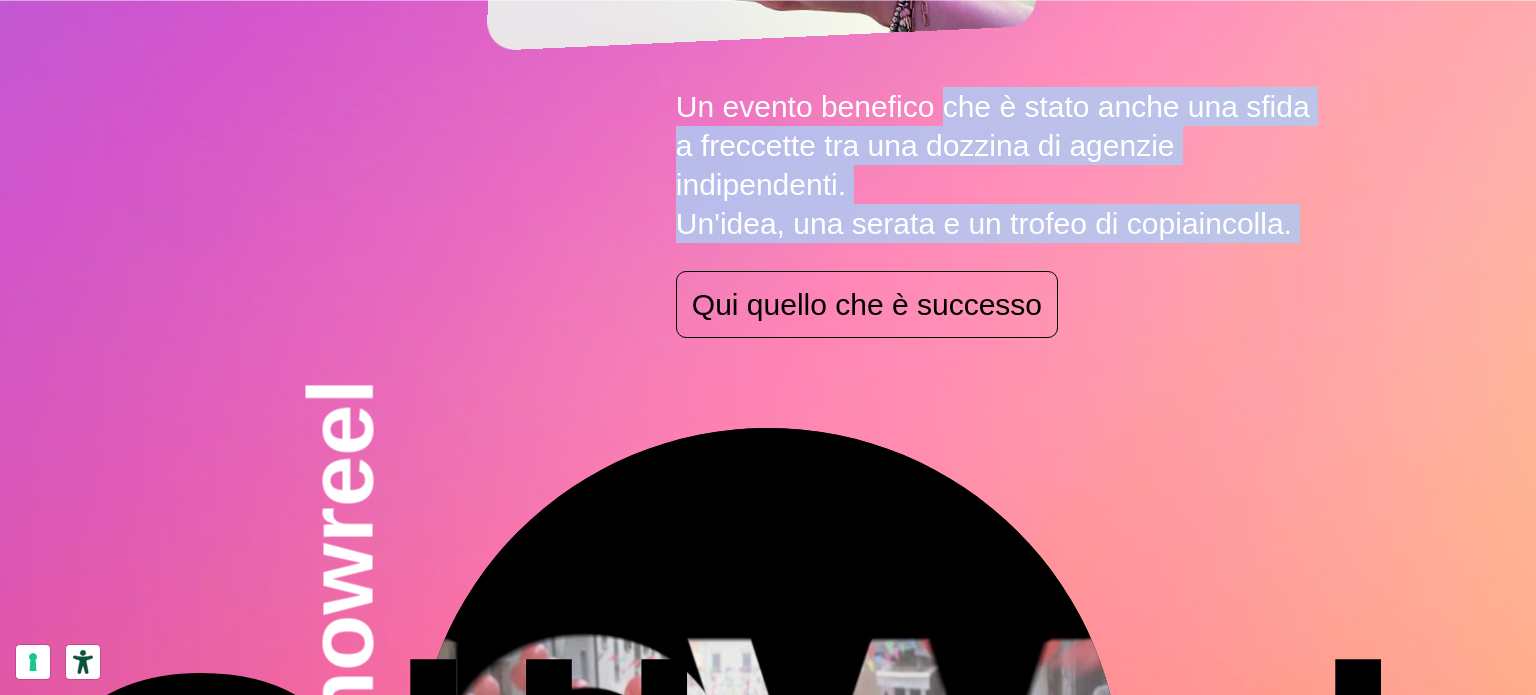 click on "coppaincolla23
Un evento benefico che è stato anche una sfida a freccette tra una dozzina di agenzie indipendenti.
Un'idea, una serata e un trofeo di copiaincolla.
Qui quello che è successo" at bounding box center (768, -172) 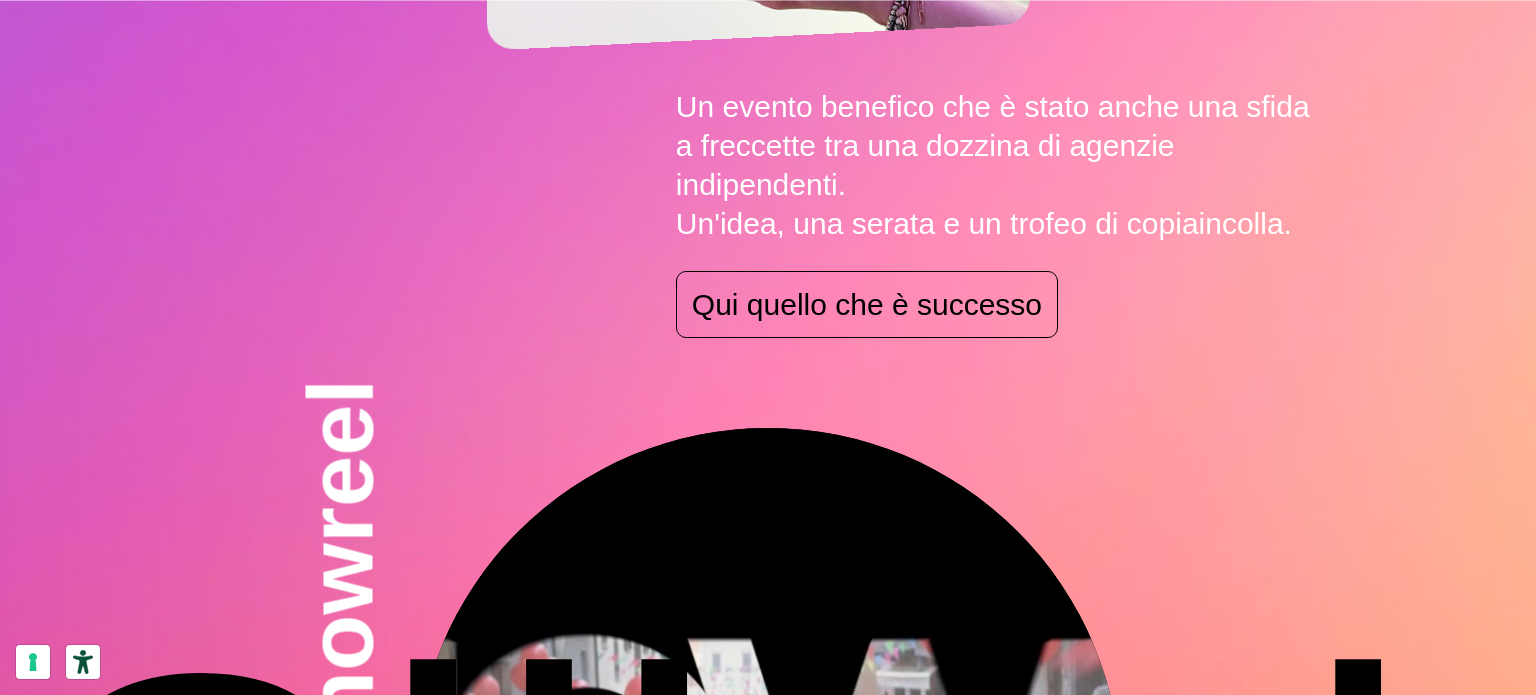 click on "coppaincolla23
Un evento benefico che è stato anche una sfida a freccette tra una dozzina di agenzie indipendenti.
Un'idea, una serata e un trofeo di copiaincolla.
Qui quello che è successo" at bounding box center [768, -172] 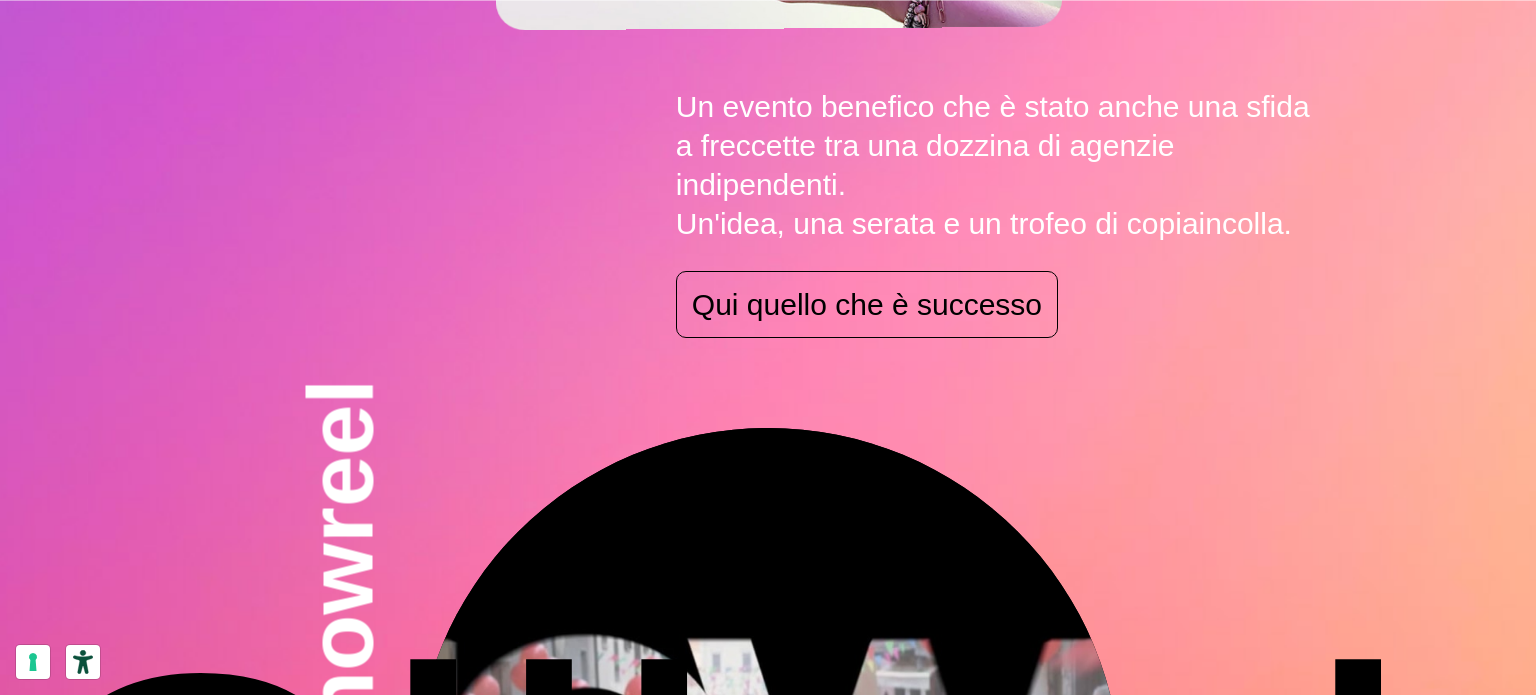 drag, startPoint x: 1100, startPoint y: 230, endPoint x: 453, endPoint y: 69, distance: 666.73083 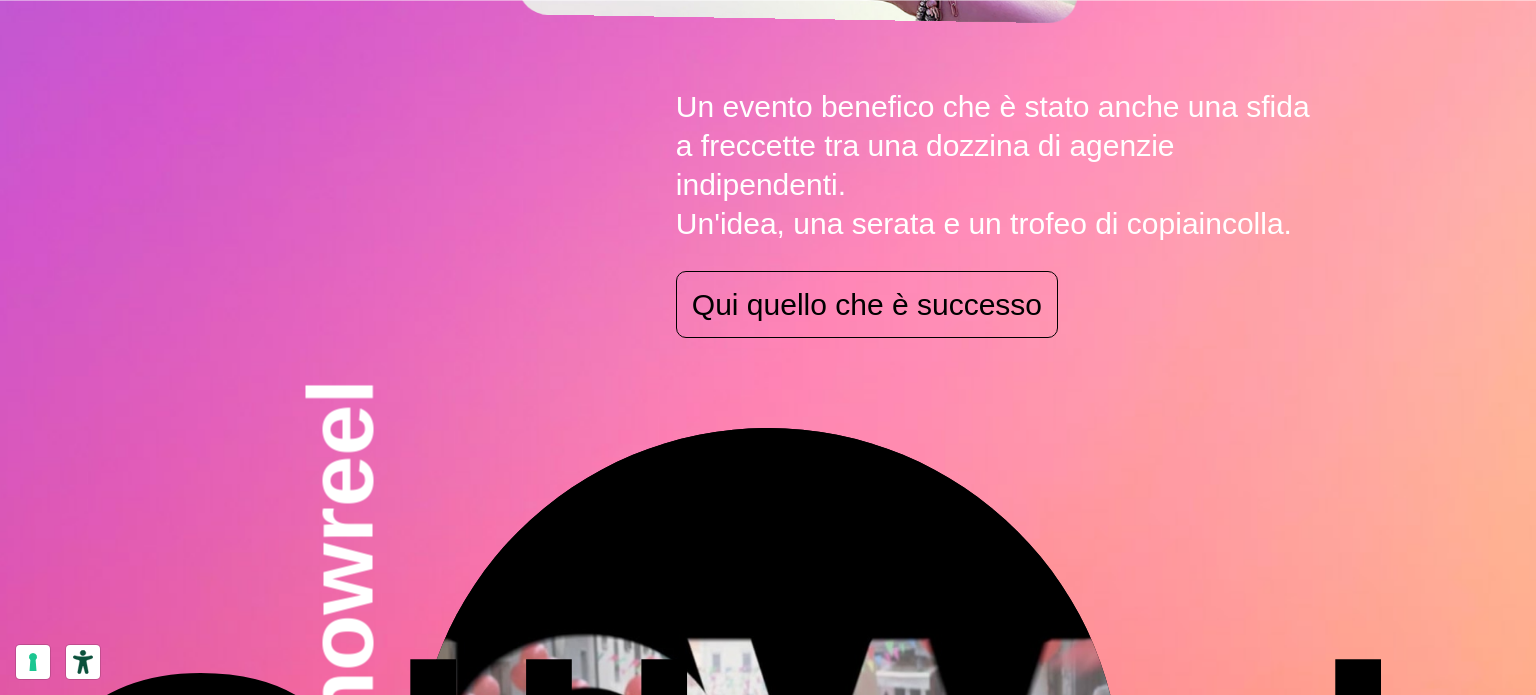 click on "coppaincolla23
Un evento benefico che è stato anche una sfida a freccette tra una dozzina di agenzie indipendenti.
Un'idea, una serata e un trofeo di copiaincolla.
Qui quello che è successo" at bounding box center [768, -172] 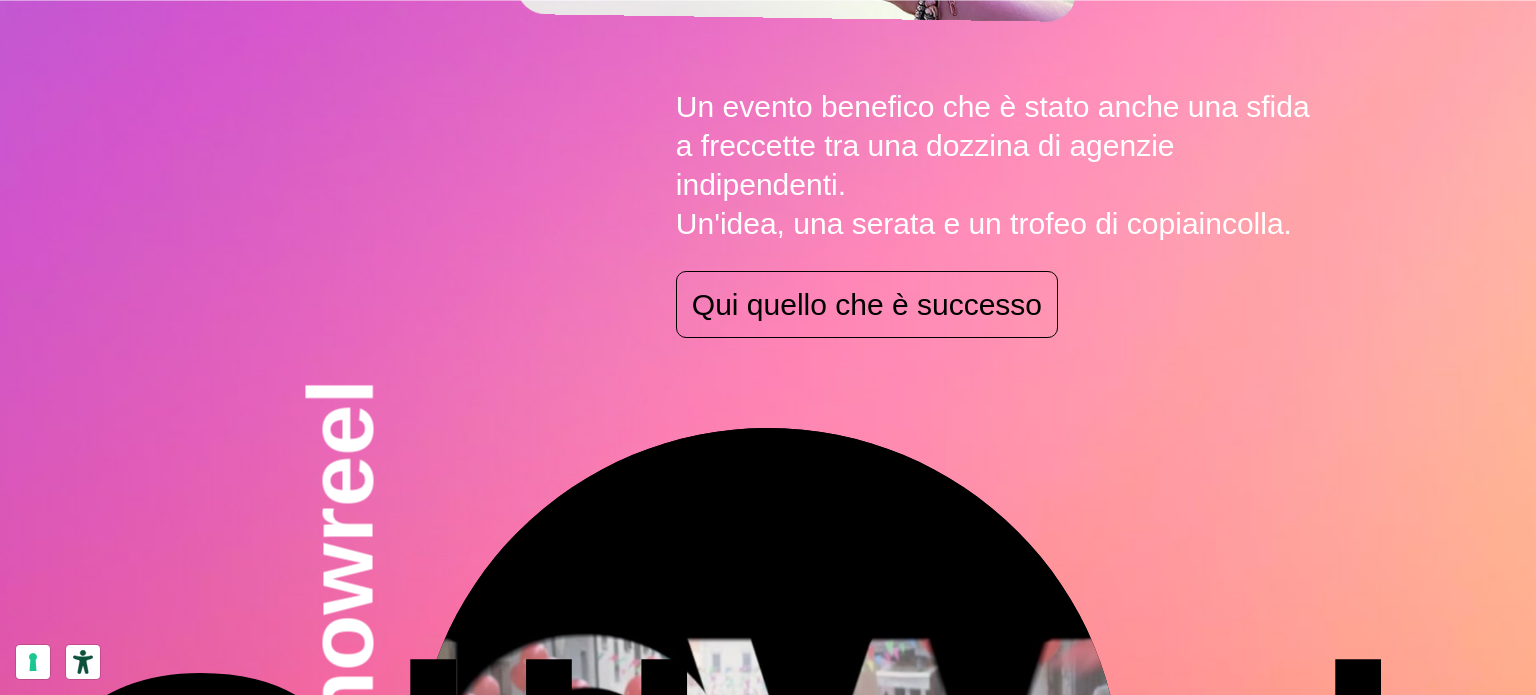 click on "coppaincolla23
Un evento benefico che è stato anche una sfida a freccette tra una dozzina di agenzie indipendenti.
Un'idea, una serata e un trofeo di copiaincolla.
Qui quello che è successo" at bounding box center [768, -172] 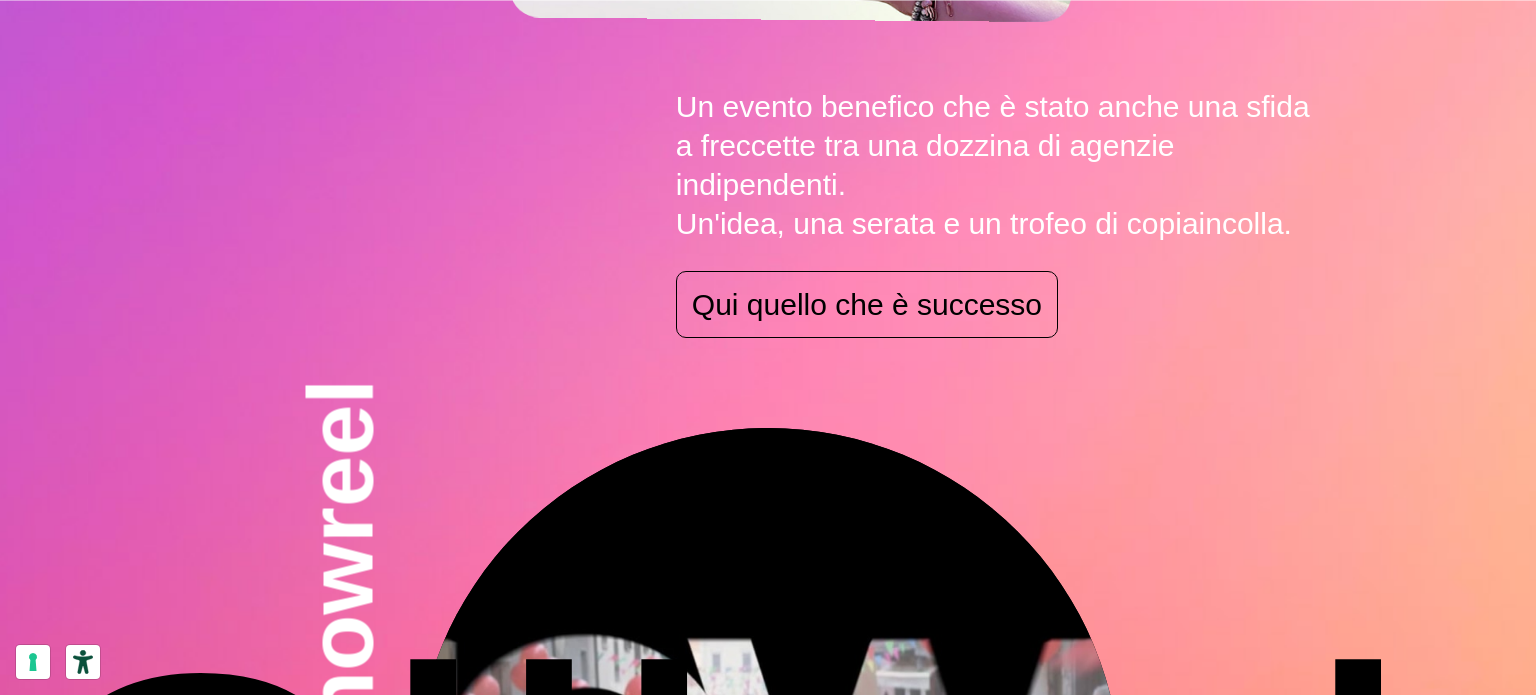click on "coppaincolla23
Un evento benefico che è stato anche una sfida a freccette tra una dozzina di agenzie indipendenti.
Un'idea, una serata e un trofeo di copiaincolla.
Qui quello che è successo" at bounding box center [768, -172] 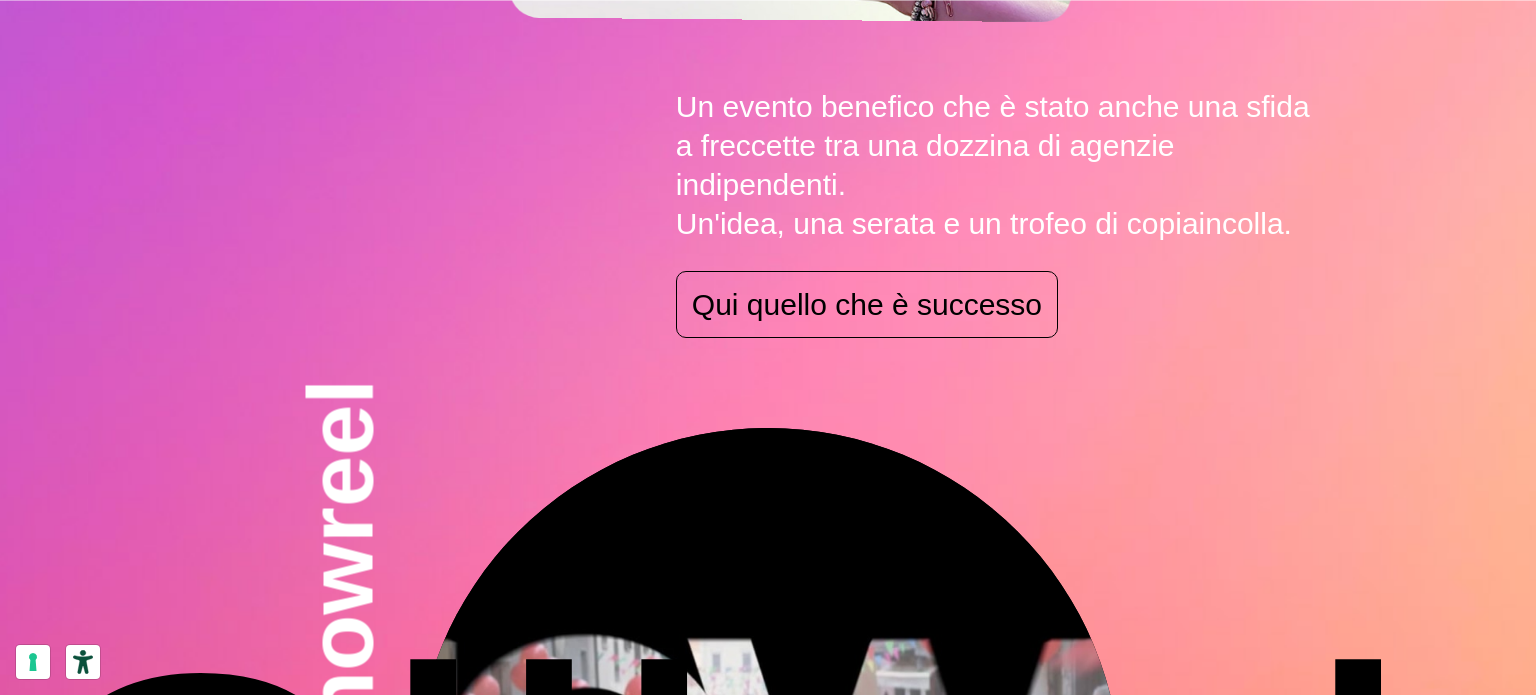 click on "Un evento benefico che è stato anche una sfida a freccette tra una dozzina di agenzie indipendenti.
Un'idea, una serata e un trofeo di copiaincolla." at bounding box center [998, 165] 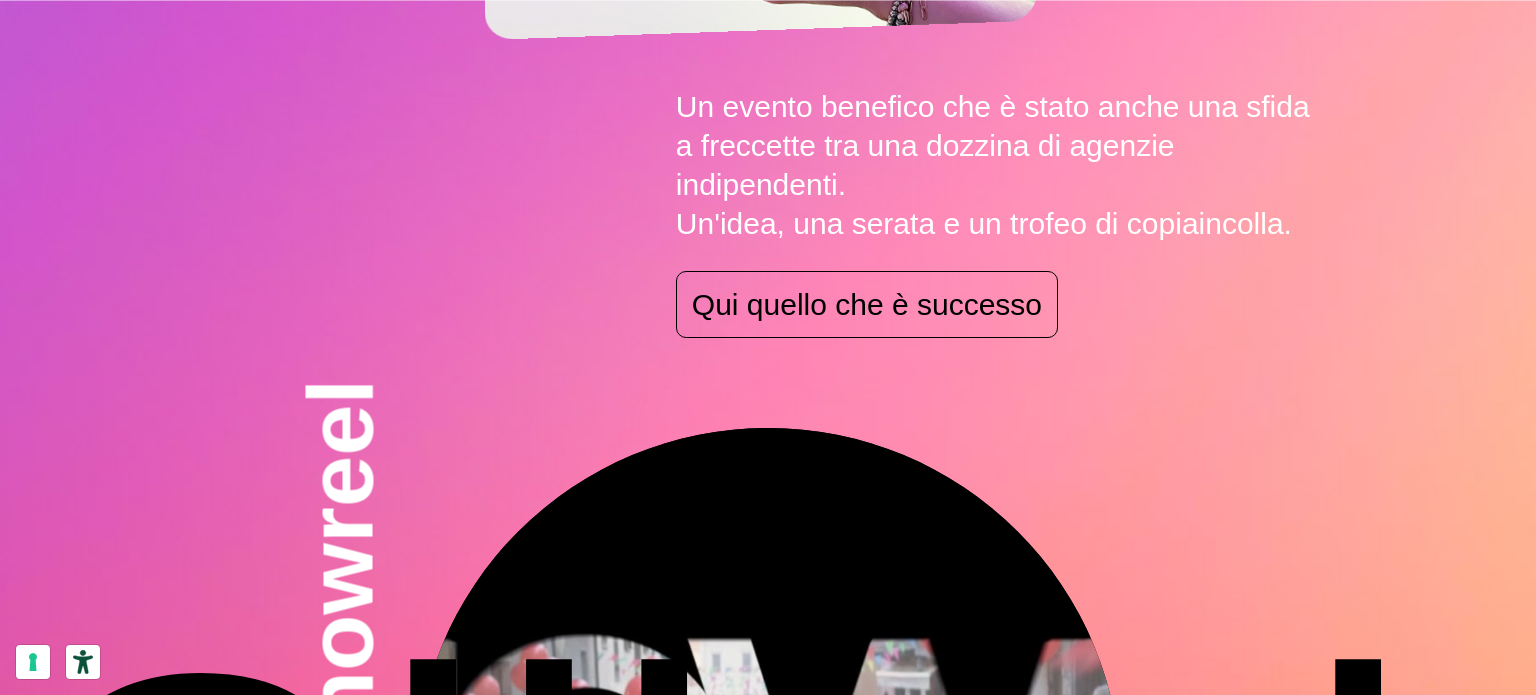 drag, startPoint x: 674, startPoint y: 107, endPoint x: 1424, endPoint y: 195, distance: 755.145 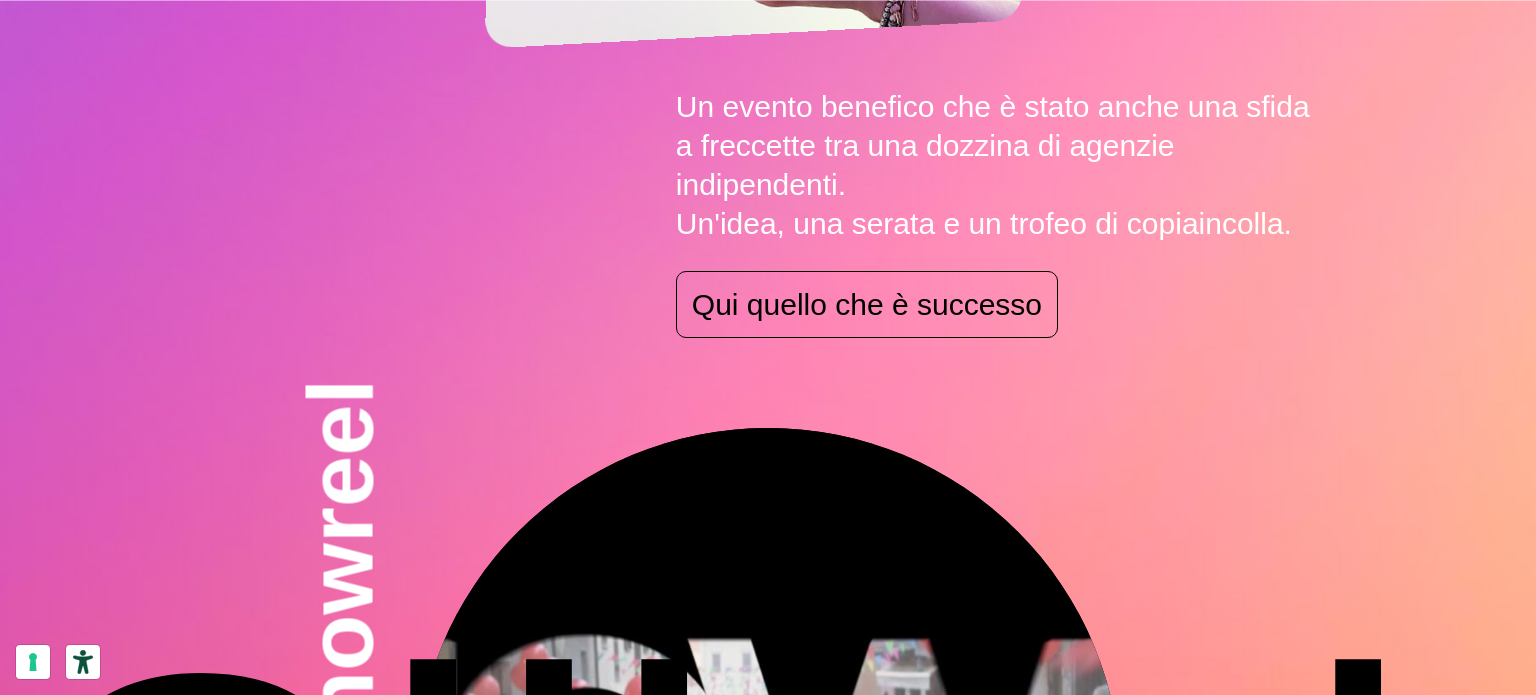 click on "coppaincolla23
Un evento benefico che è stato anche una sfida a freccette tra una dozzina di agenzie indipendenti.
Un'idea, una serata e un trofeo di copiaincolla.
Qui quello che è successo" at bounding box center (768, -172) 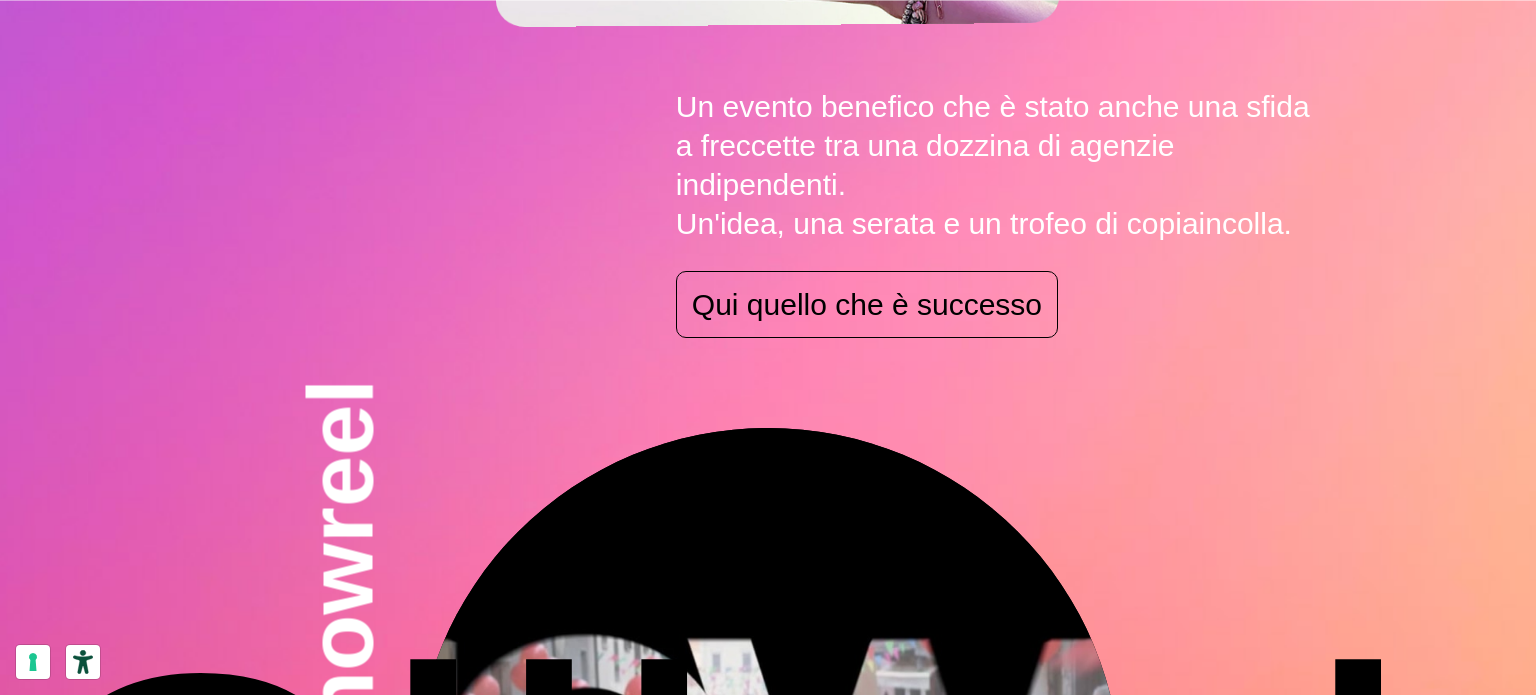 drag, startPoint x: 1302, startPoint y: 230, endPoint x: 564, endPoint y: 75, distance: 754.10144 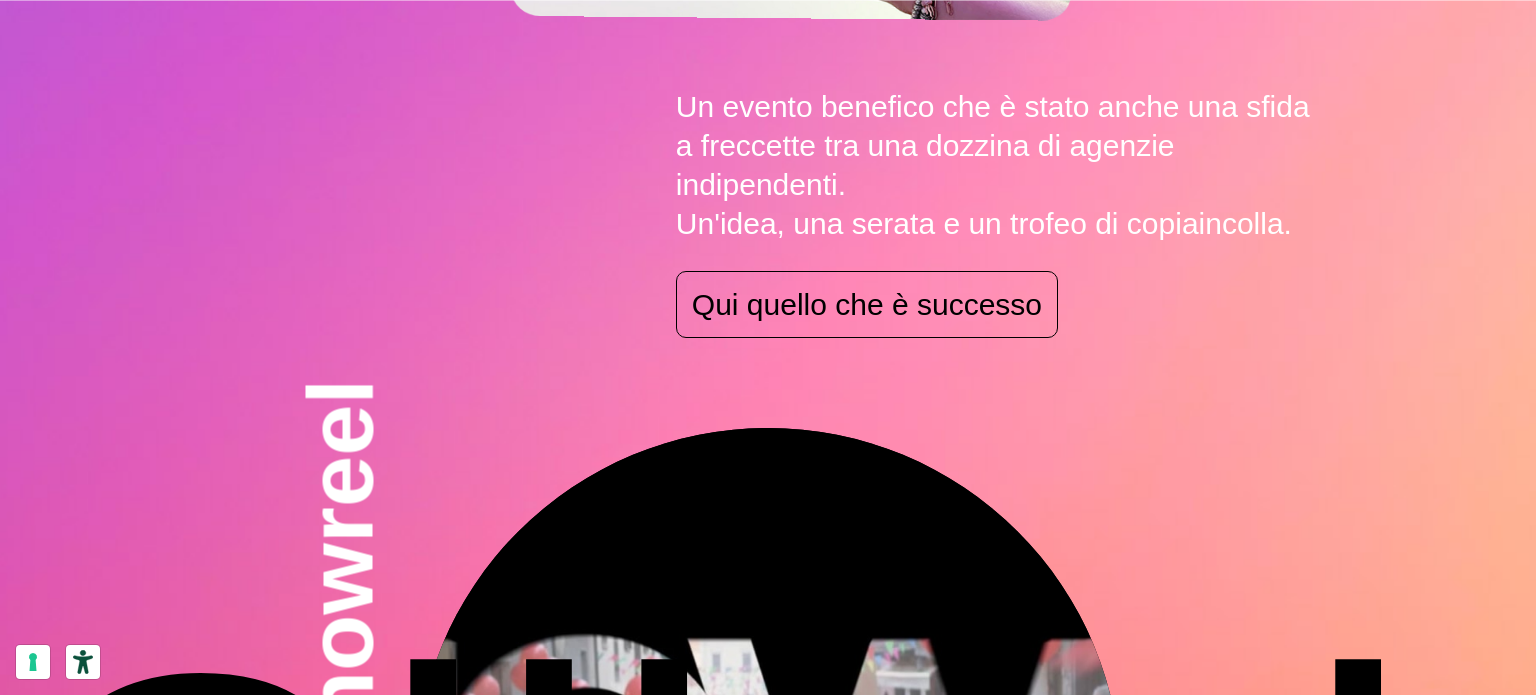 click on "coppaincolla23
Un evento benefico che è stato anche una sfida a freccette tra una dozzina di agenzie indipendenti.
Un'idea, una serata e un trofeo di copiaincolla.
Qui quello che è successo" at bounding box center [768, -172] 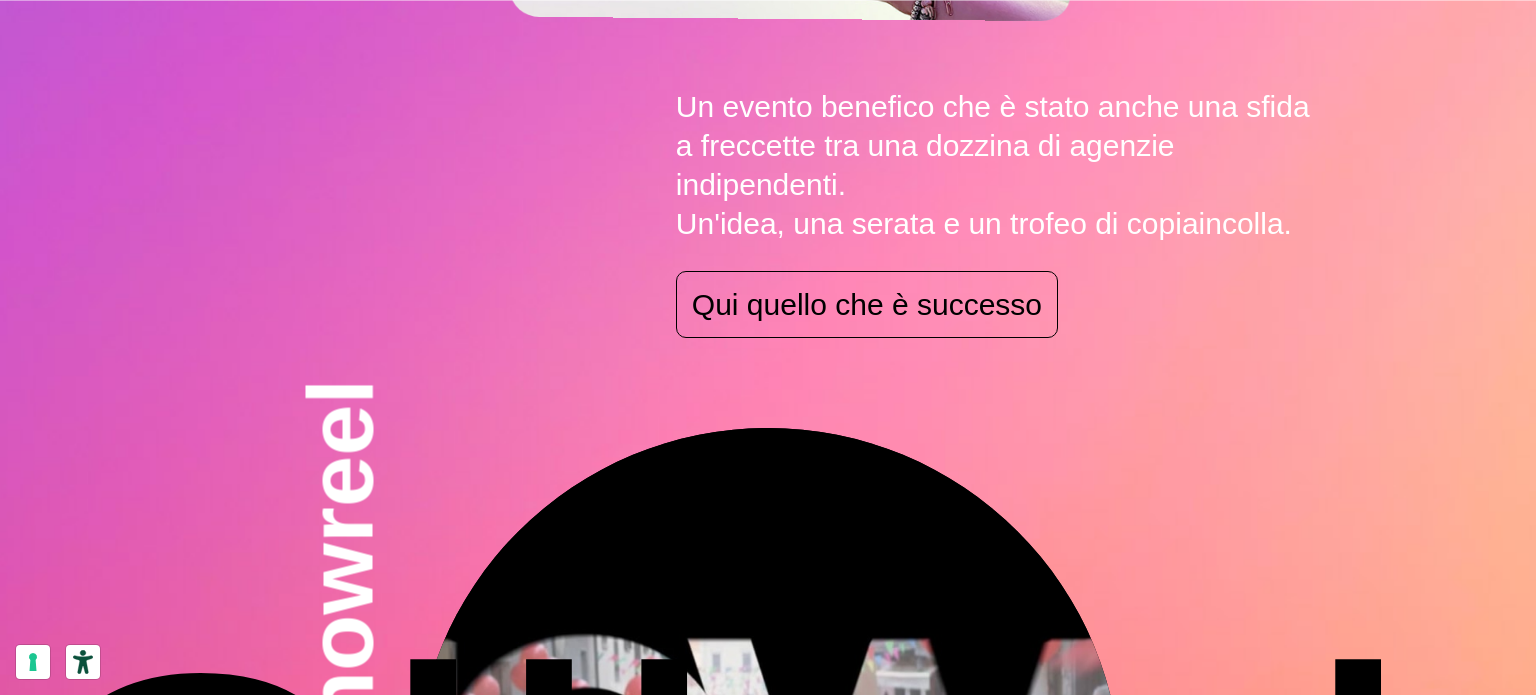 click on "Un evento benefico che è stato anche una sfida a freccette tra una dozzina di agenzie indipendenti.
Un'idea, una serata e un trofeo di copiaincolla." at bounding box center (998, 165) 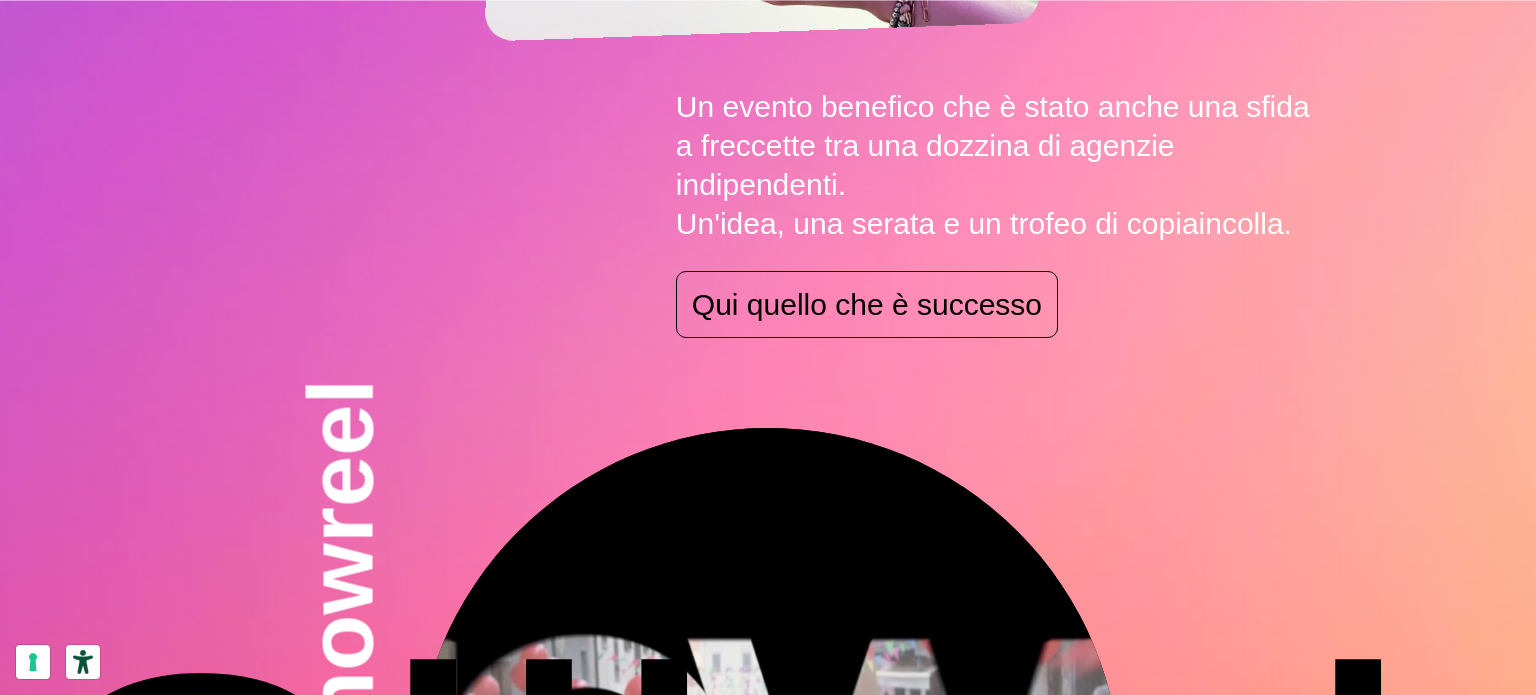 drag, startPoint x: 674, startPoint y: 123, endPoint x: 1401, endPoint y: 213, distance: 732.5497 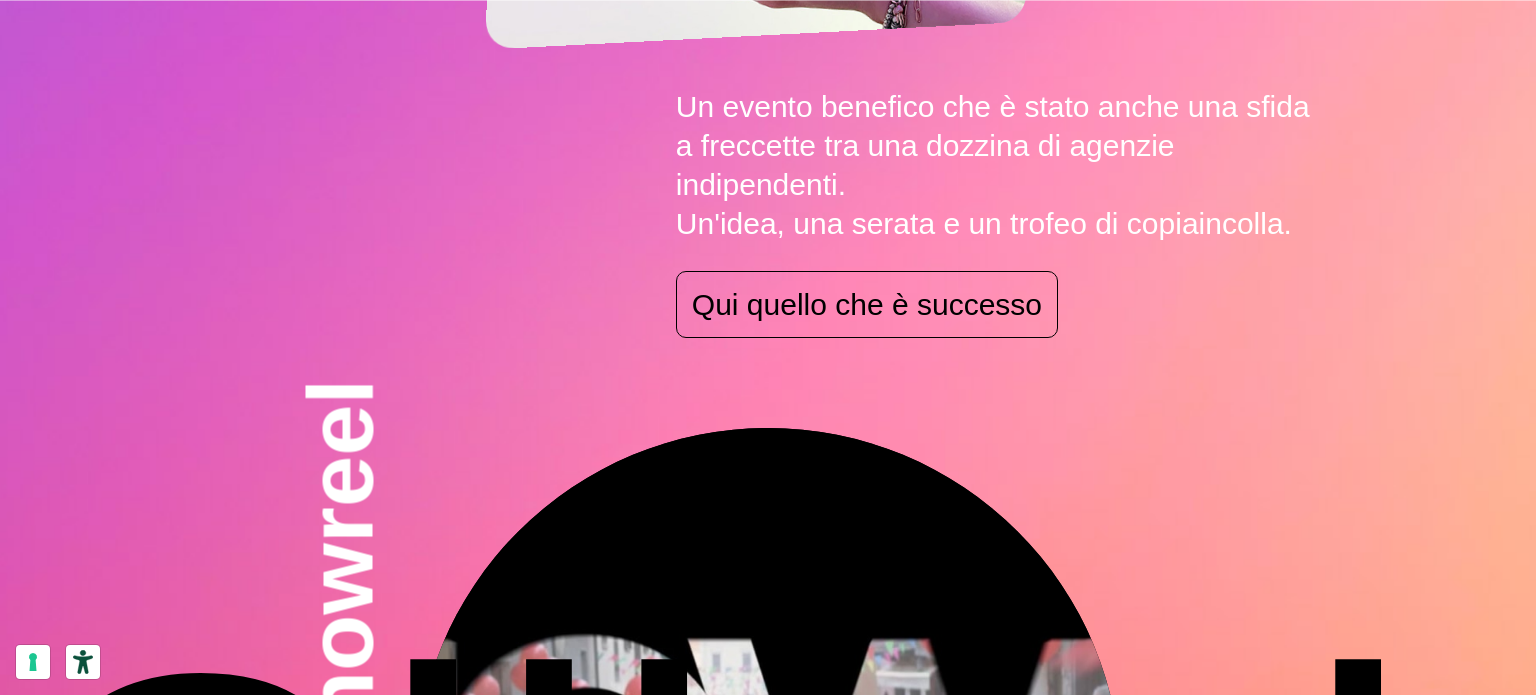 click on "coppaincolla23
Un evento benefico che è stato anche una sfida a freccette tra una dozzina di agenzie indipendenti.
Un'idea, una serata e un trofeo di copiaincolla.
Qui quello che è successo" at bounding box center [768, -172] 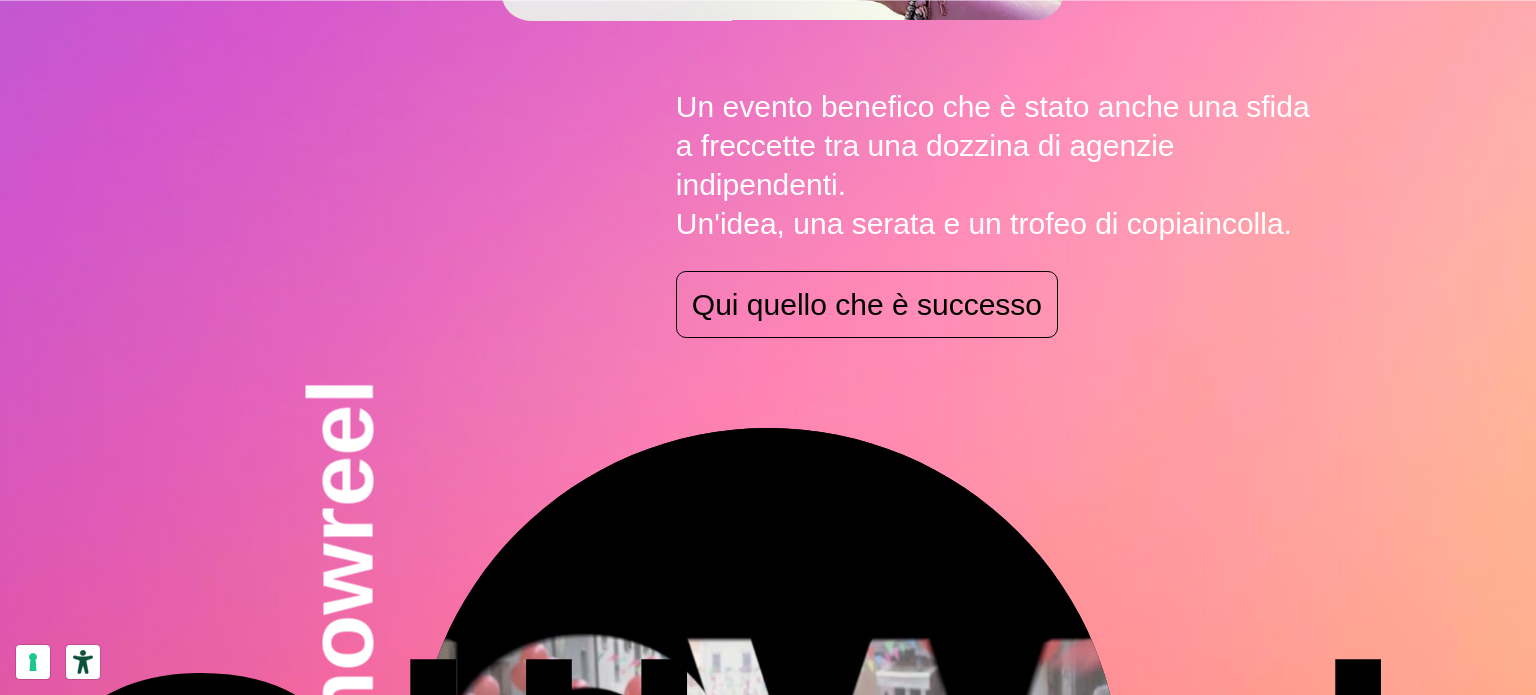 drag, startPoint x: 1320, startPoint y: 239, endPoint x: 697, endPoint y: 95, distance: 639.42554 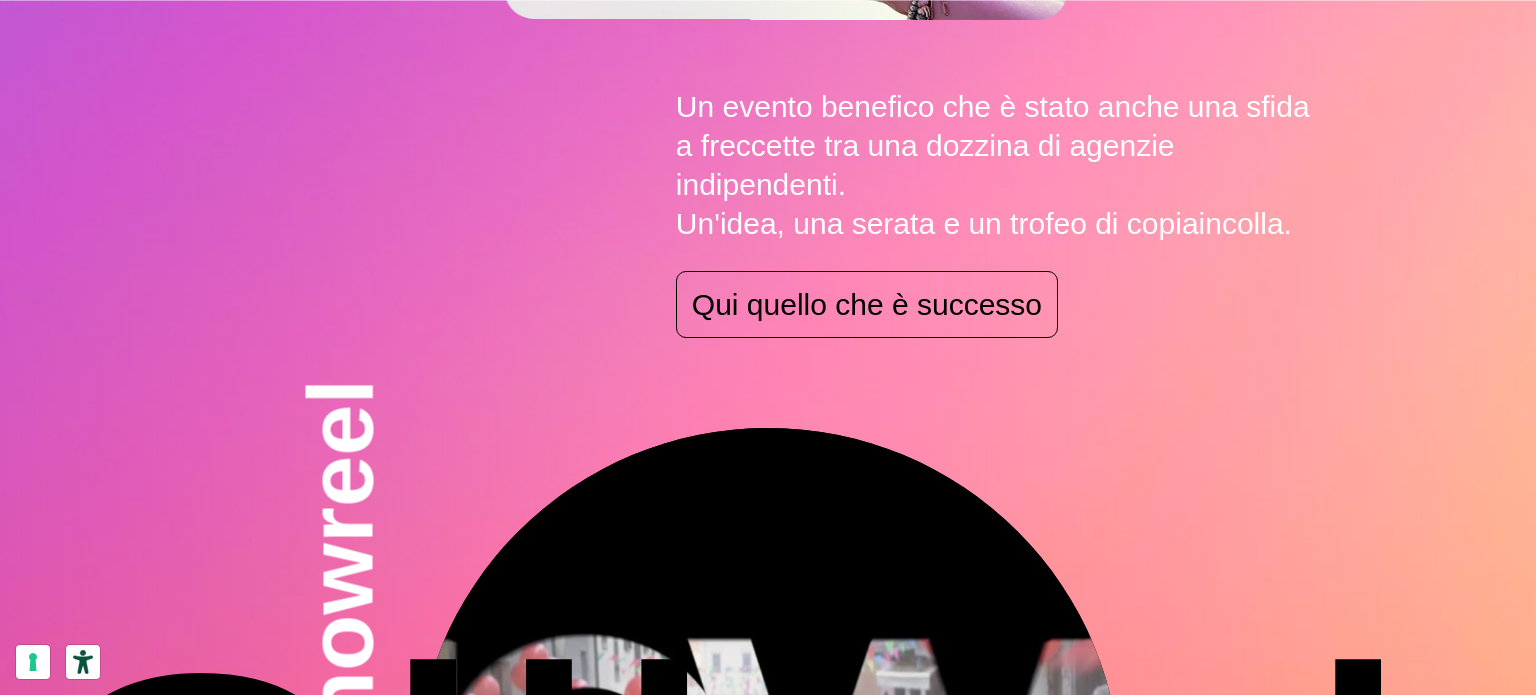 click on "Un evento benefico che è stato anche una sfida a freccette tra una dozzina di agenzie indipendenti.
Un'idea, una serata e un trofeo di copiaincolla." at bounding box center [998, 165] 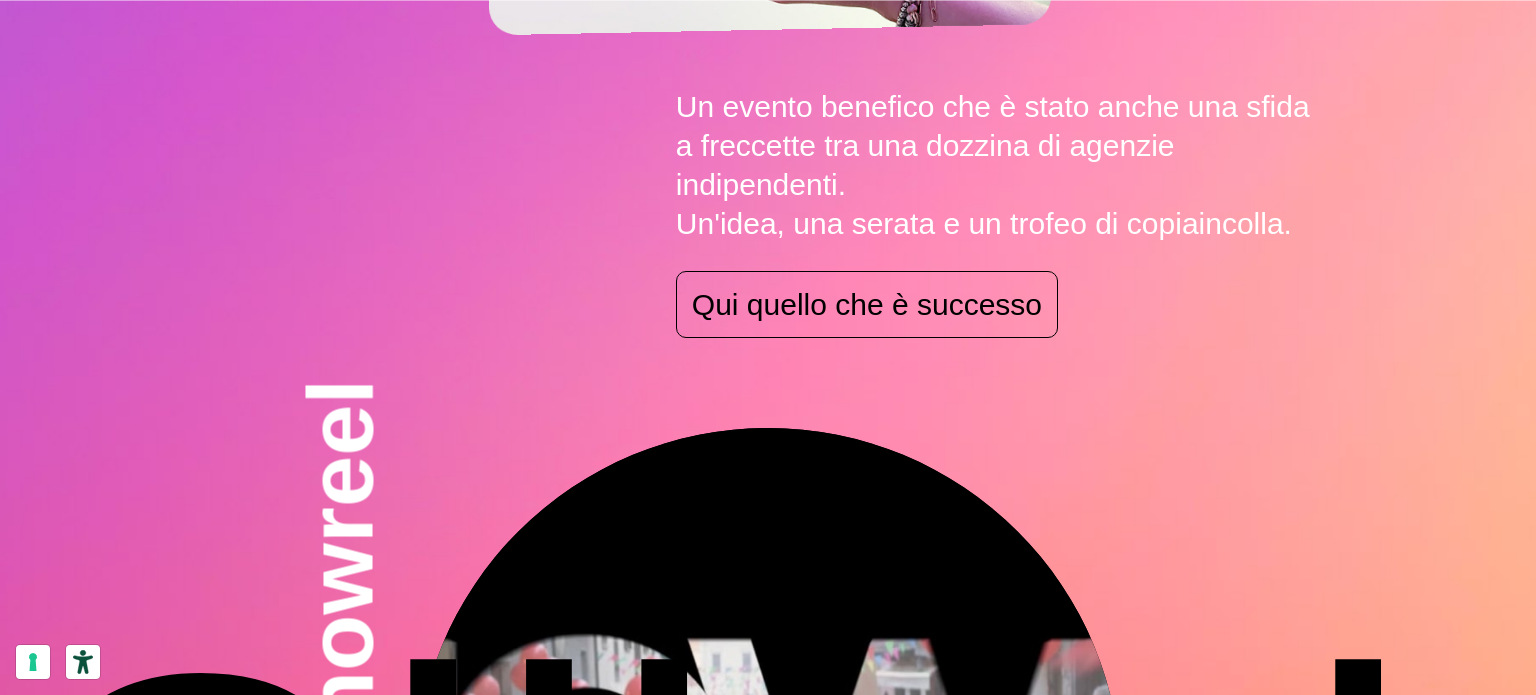drag, startPoint x: 681, startPoint y: 100, endPoint x: 1388, endPoint y: 239, distance: 720.53455 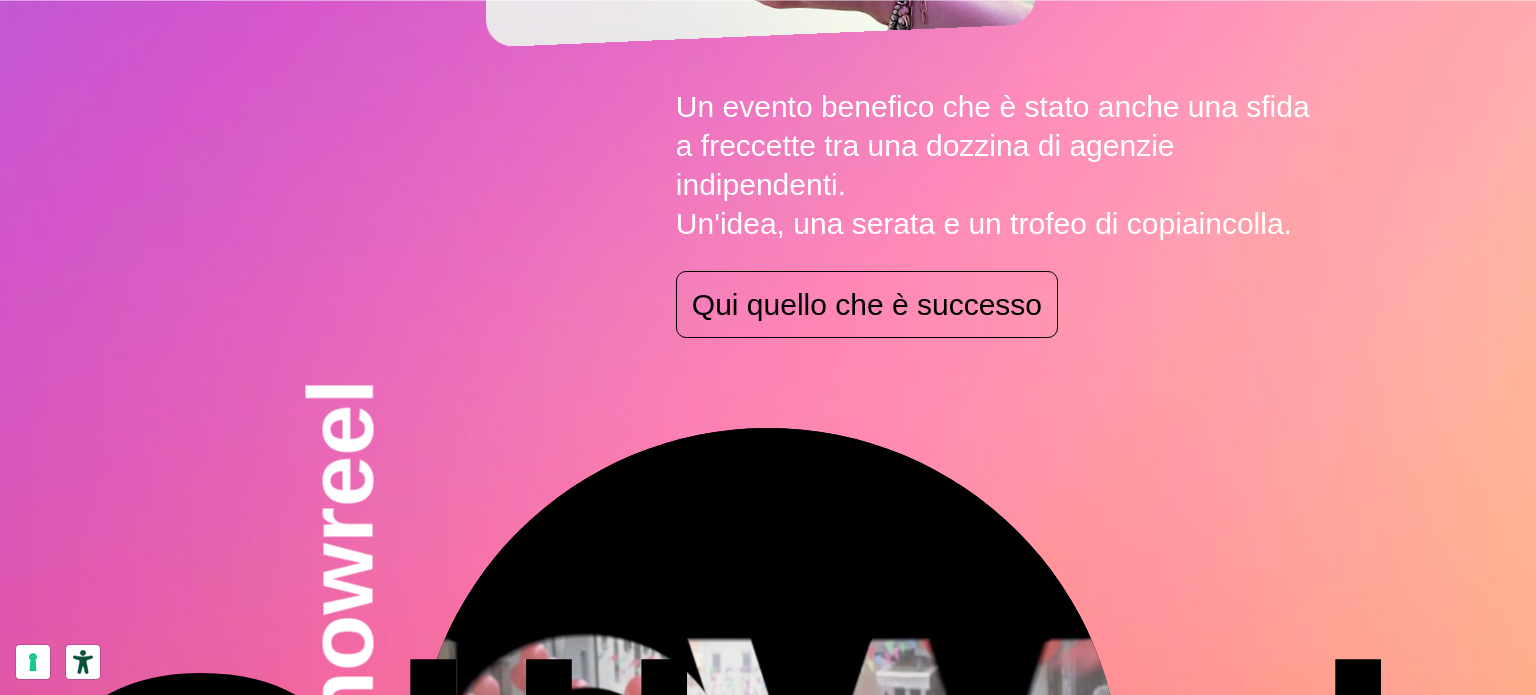 click on "coppaincolla23
Un evento benefico che è stato anche una sfida a freccette tra una dozzina di agenzie indipendenti.
Un'idea, una serata e un trofeo di copiaincolla.
Qui quello che è successo" at bounding box center (768, -172) 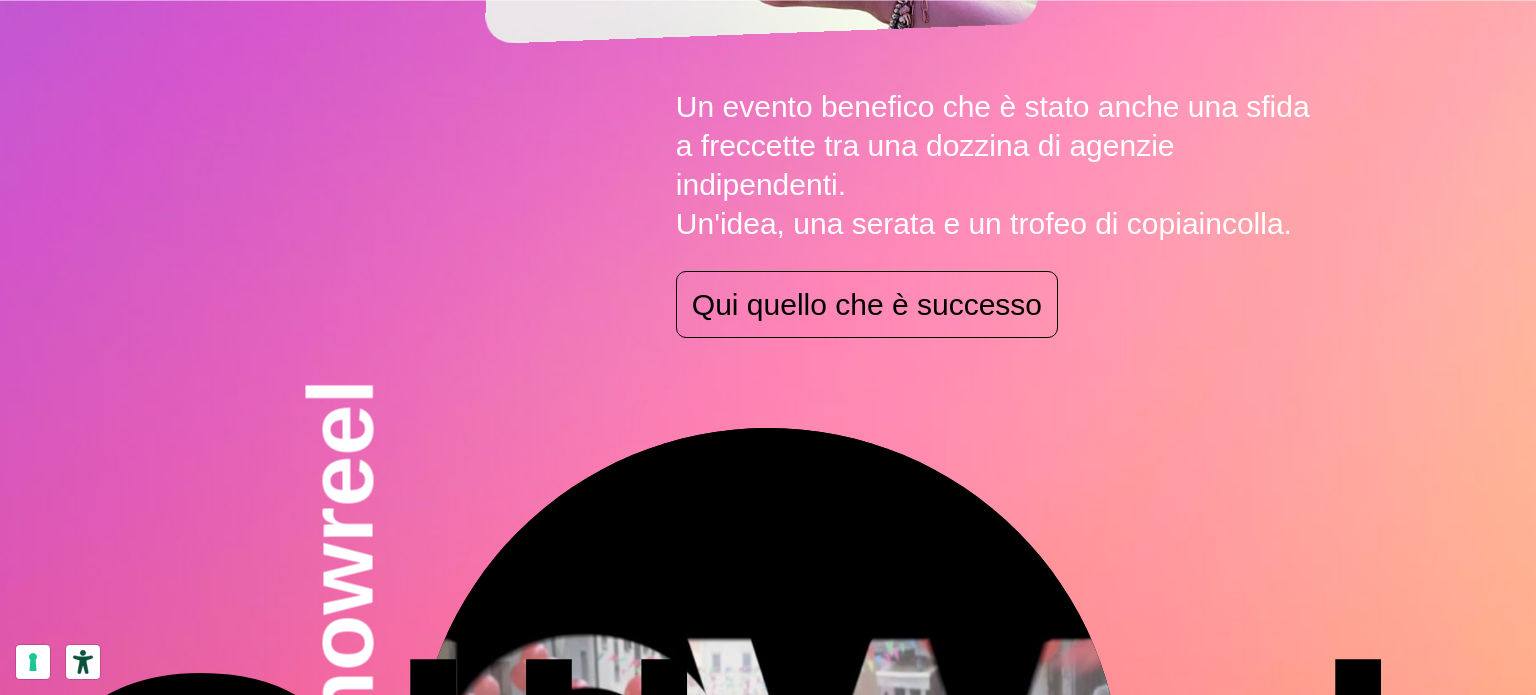 click on "coppaincolla23
Un evento benefico che è stato anche una sfida a freccette tra una dozzina di agenzie indipendenti.
Un'idea, una serata e un trofeo di copiaincolla.
Qui quello che è successo" at bounding box center (768, -172) 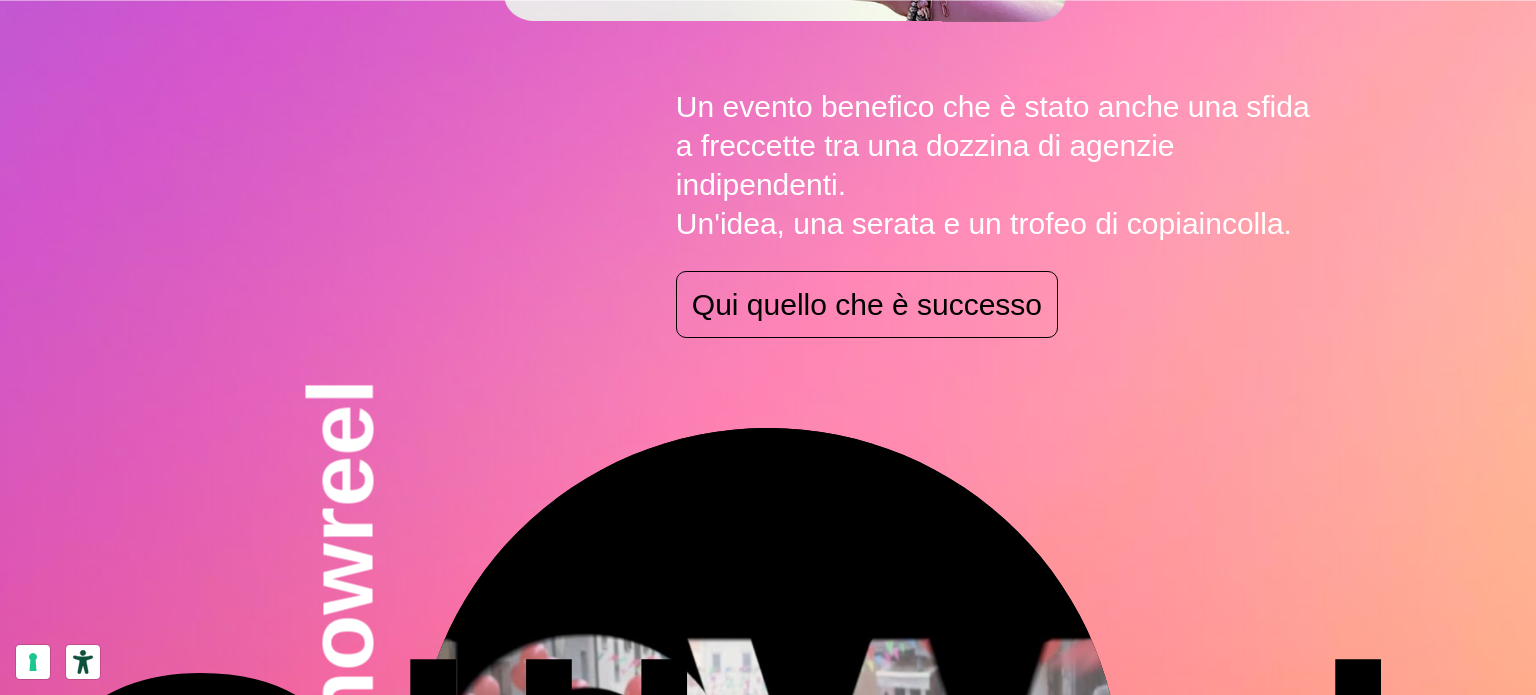 click on "Un evento benefico che è stato anche una sfida a freccette tra una dozzina di agenzie indipendenti.
Un'idea, una serata e un trofeo di copiaincolla." at bounding box center [998, 165] 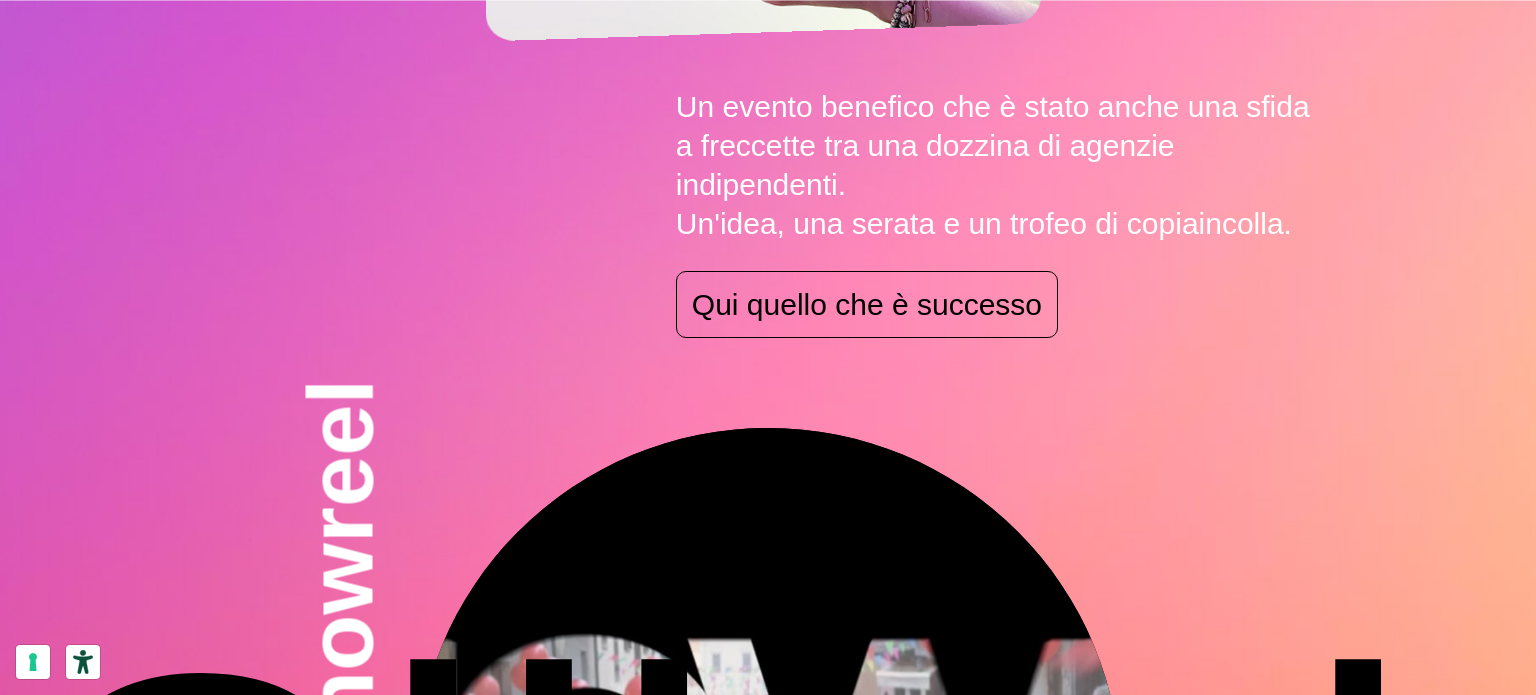 drag, startPoint x: 716, startPoint y: 102, endPoint x: 1328, endPoint y: 215, distance: 622.3448 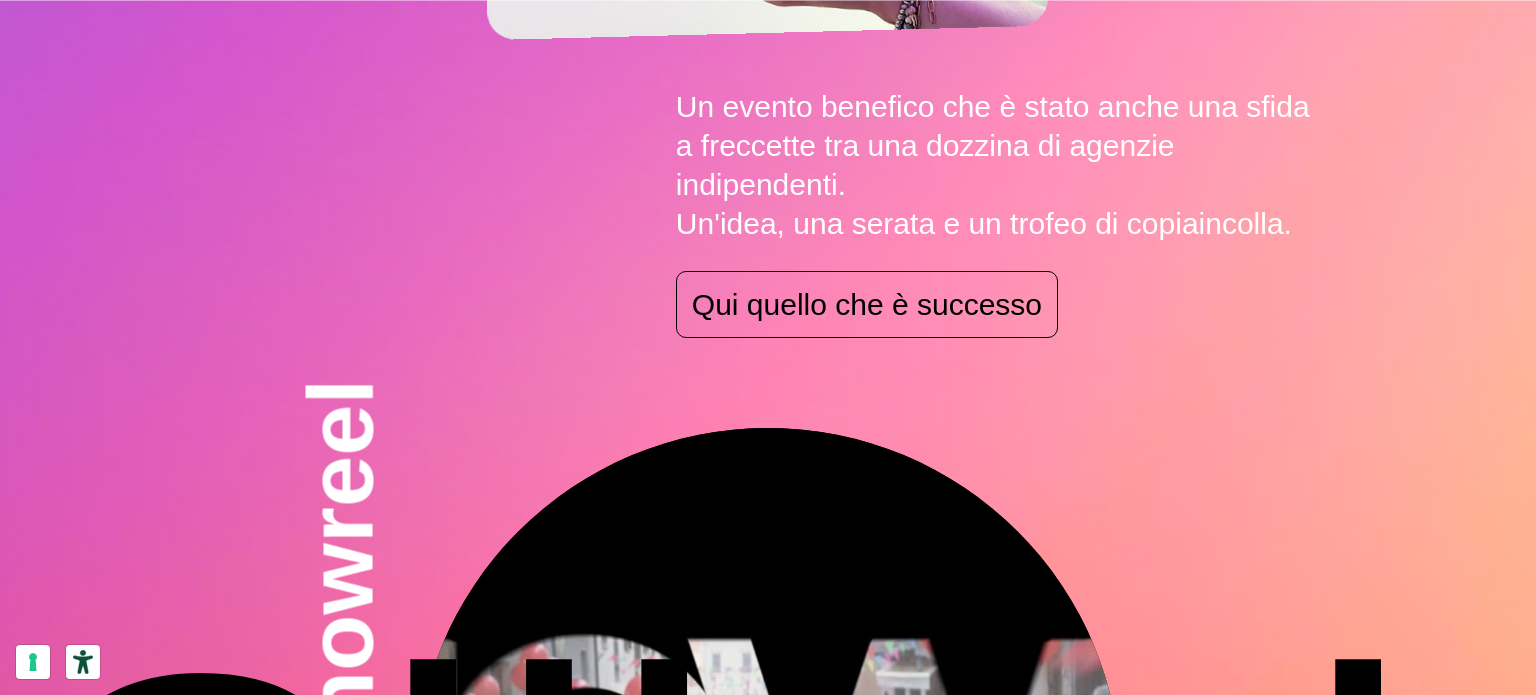 drag, startPoint x: 1315, startPoint y: 211, endPoint x: 480, endPoint y: 97, distance: 842.7461 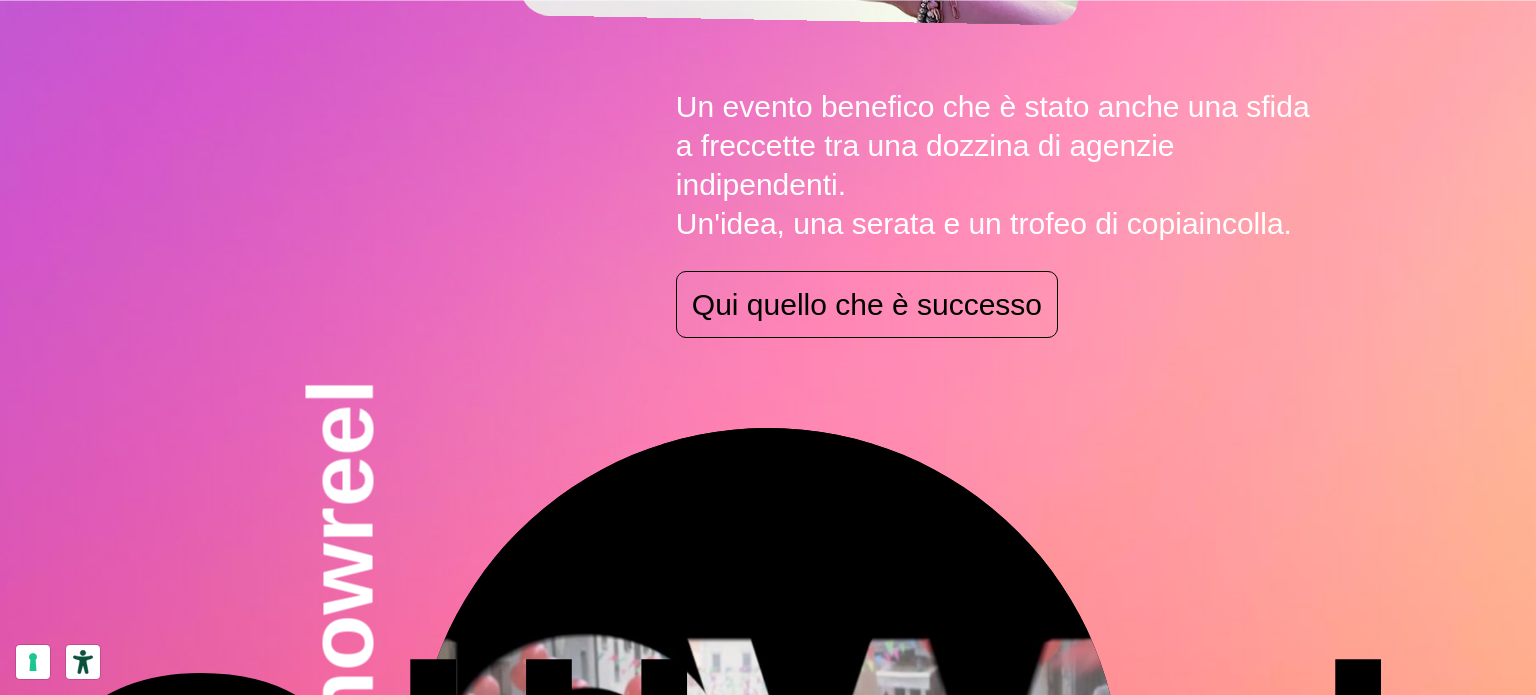 click on "coppaincolla23
Un evento benefico che è stato anche una sfida a freccette tra una dozzina di agenzie indipendenti.
Un'idea, una serata e un trofeo di copiaincolla.
Qui quello che è successo" at bounding box center (768, -172) 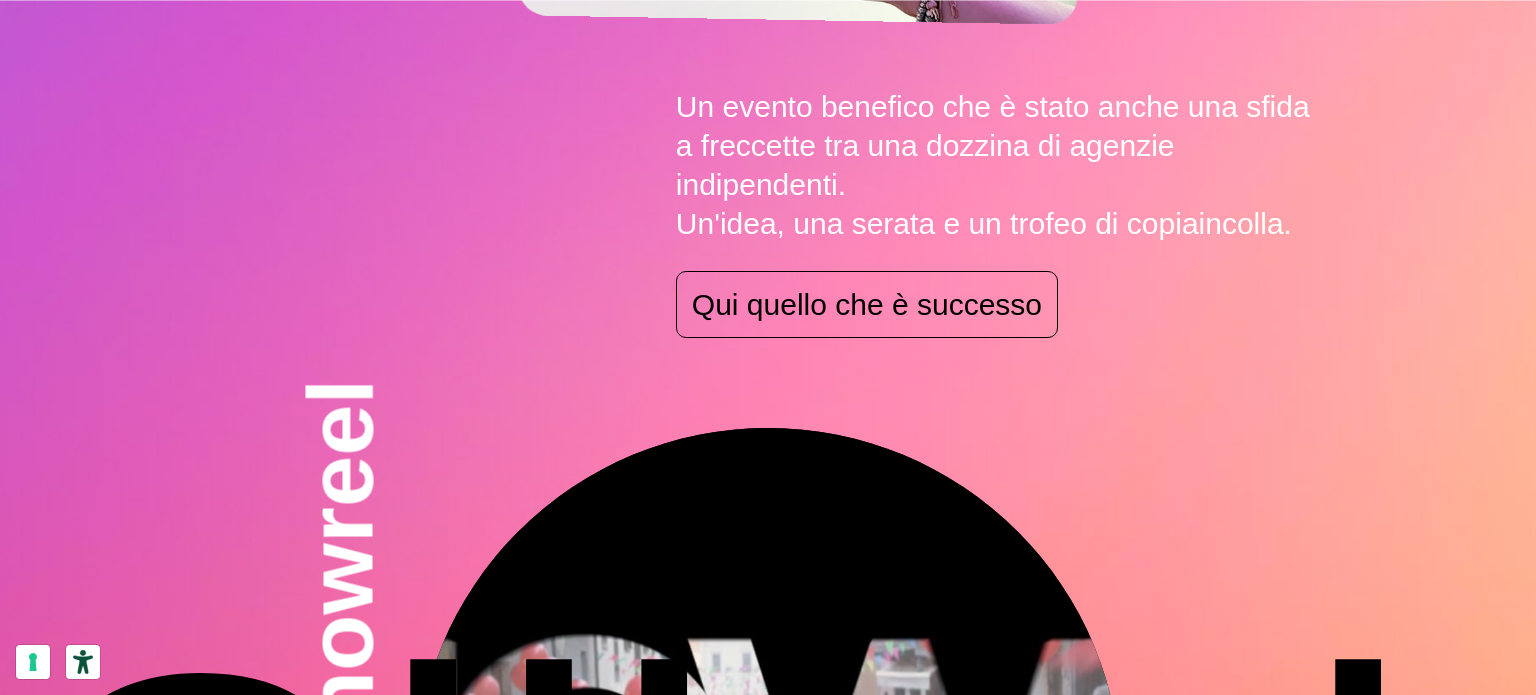 click on "coppaincolla23
Un evento benefico che è stato anche una sfida a freccette tra una dozzina di agenzie indipendenti.
Un'idea, una serata e un trofeo di copiaincolla.
Qui quello che è successo" at bounding box center (768, -172) 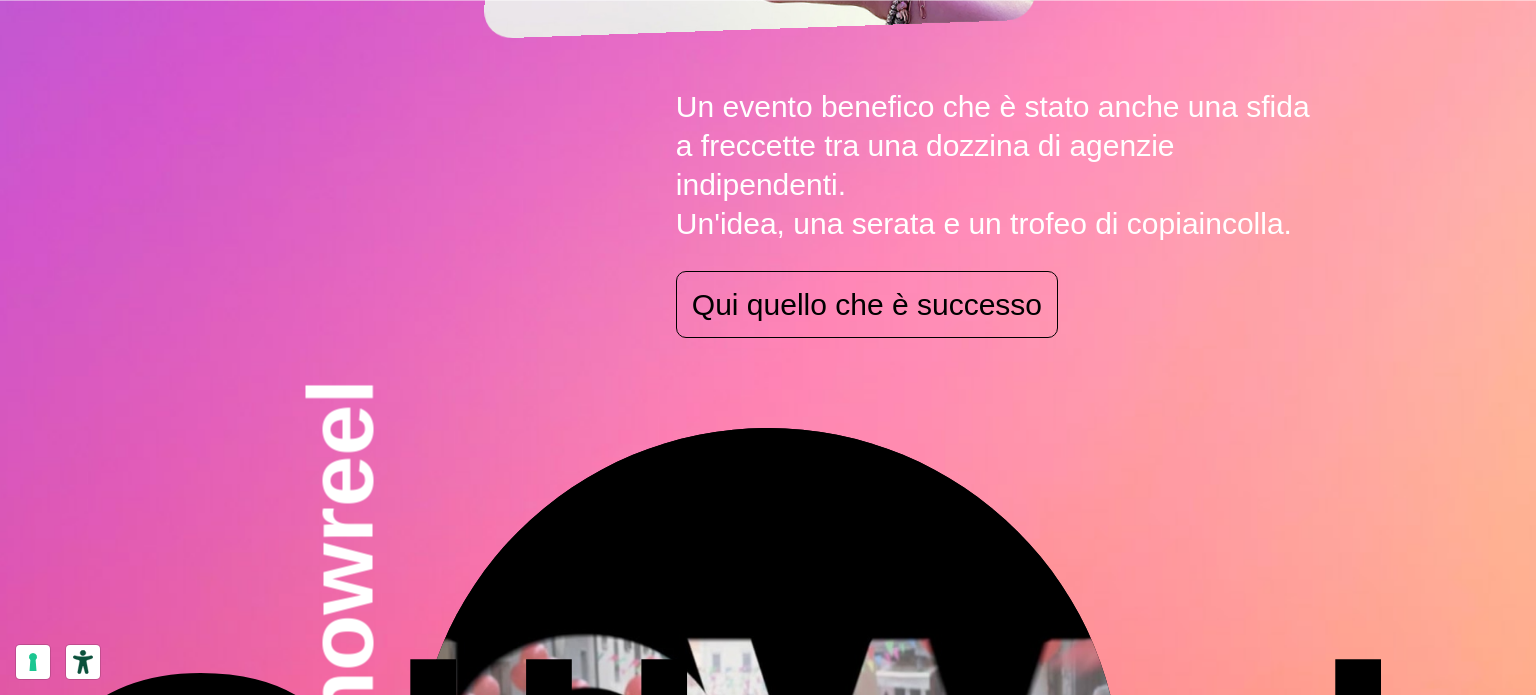 drag, startPoint x: 720, startPoint y: 109, endPoint x: 1323, endPoint y: 193, distance: 608.82263 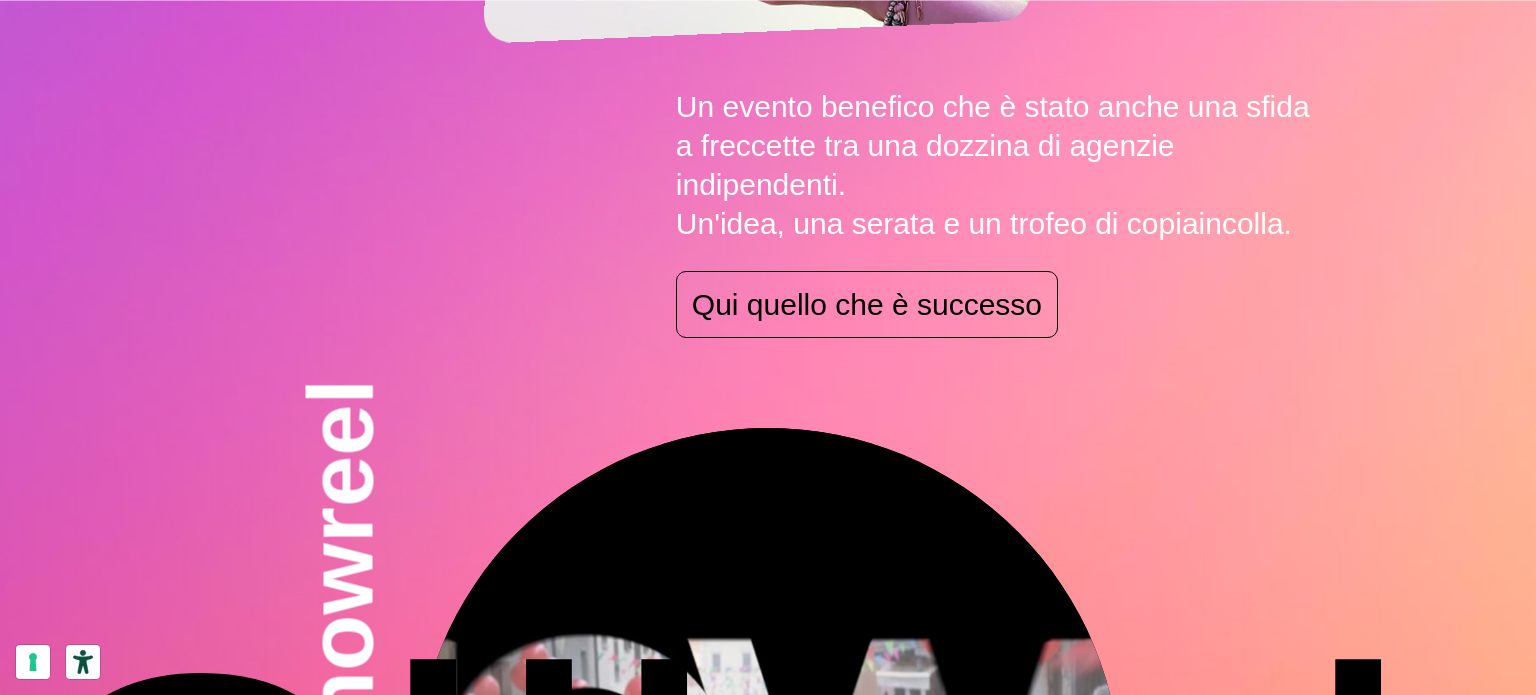click on "coppaincolla23
Un evento benefico che è stato anche una sfida a freccette tra una dozzina di agenzie indipendenti.
Un'idea, una serata e un trofeo di copiaincolla.
Qui quello che è successo" at bounding box center [768, -172] 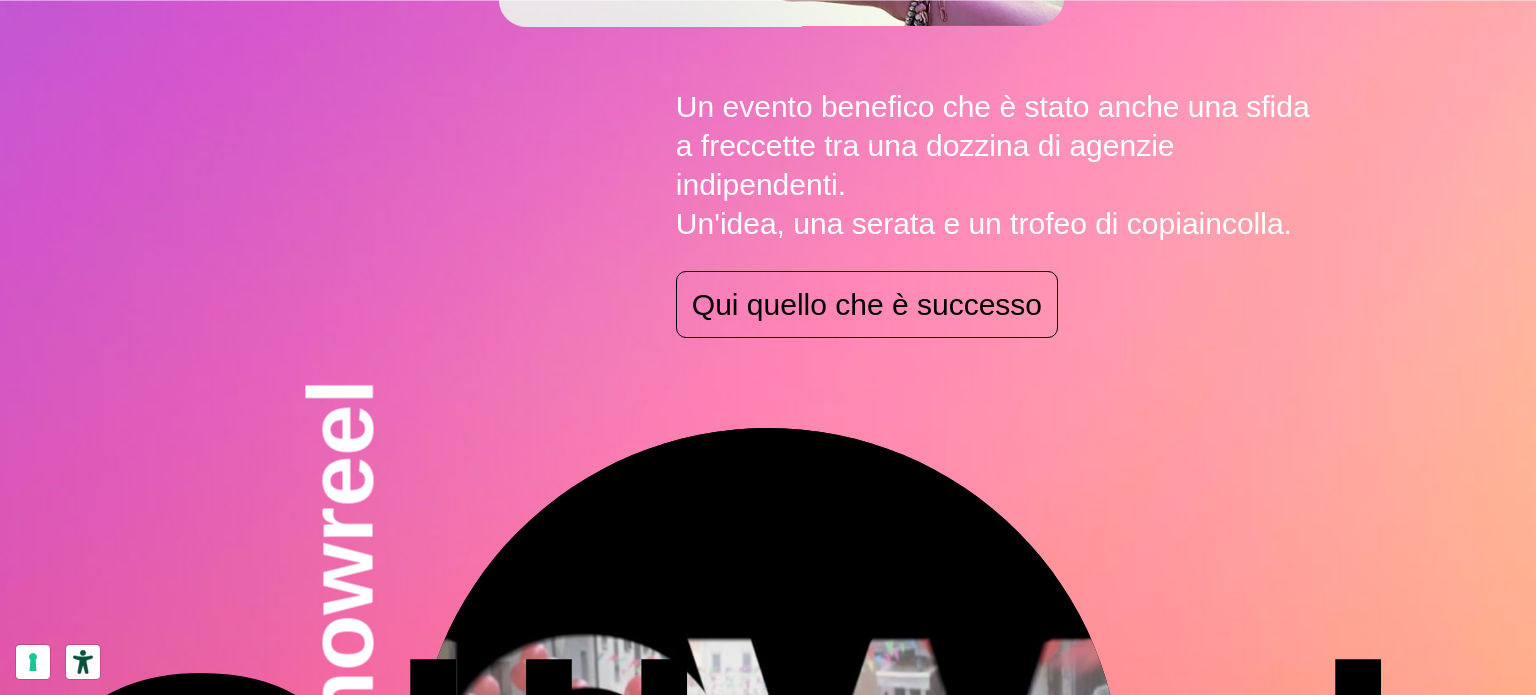 drag, startPoint x: 1308, startPoint y: 224, endPoint x: 618, endPoint y: 122, distance: 697.4984 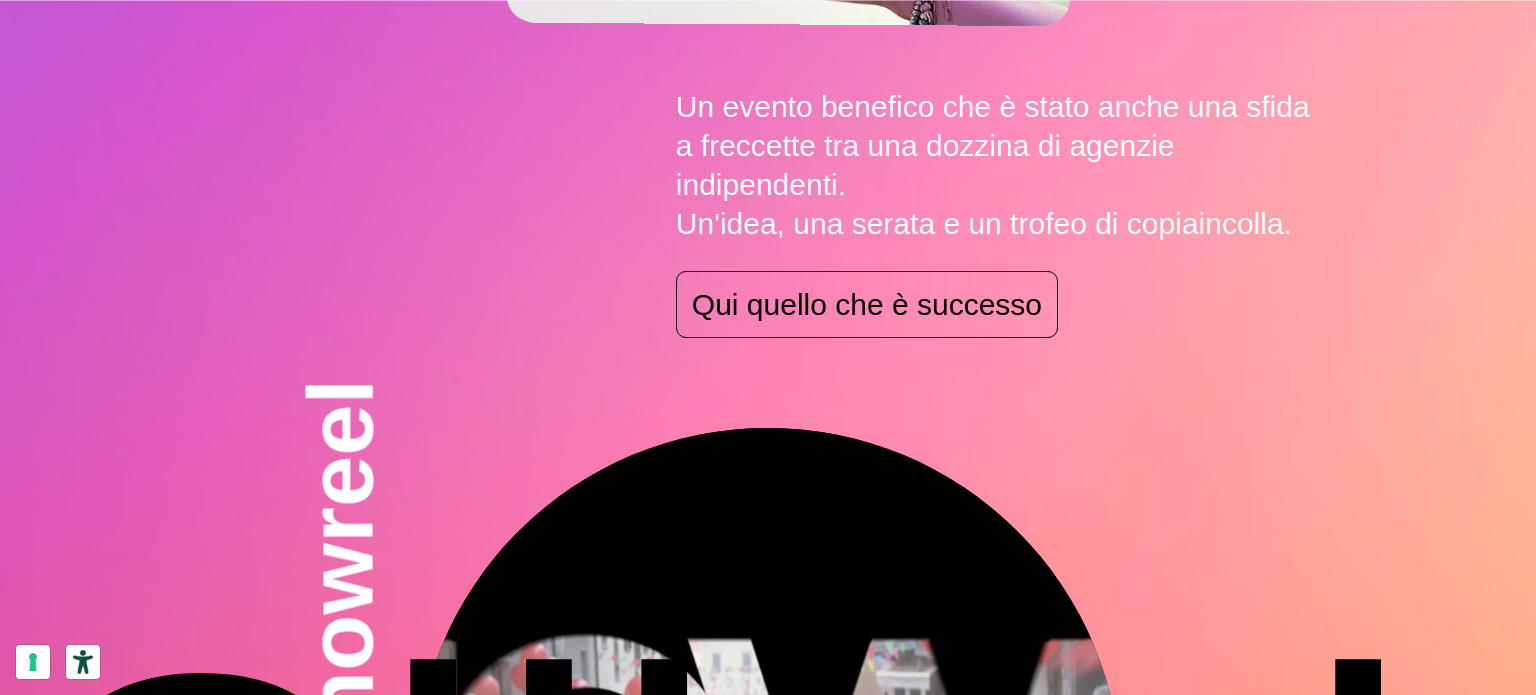 click on "coppaincolla23
Un evento benefico che è stato anche una sfida a freccette tra una dozzina di agenzie indipendenti.
Un'idea, una serata e un trofeo di copiaincolla.
Qui quello che è successo" at bounding box center [768, -172] 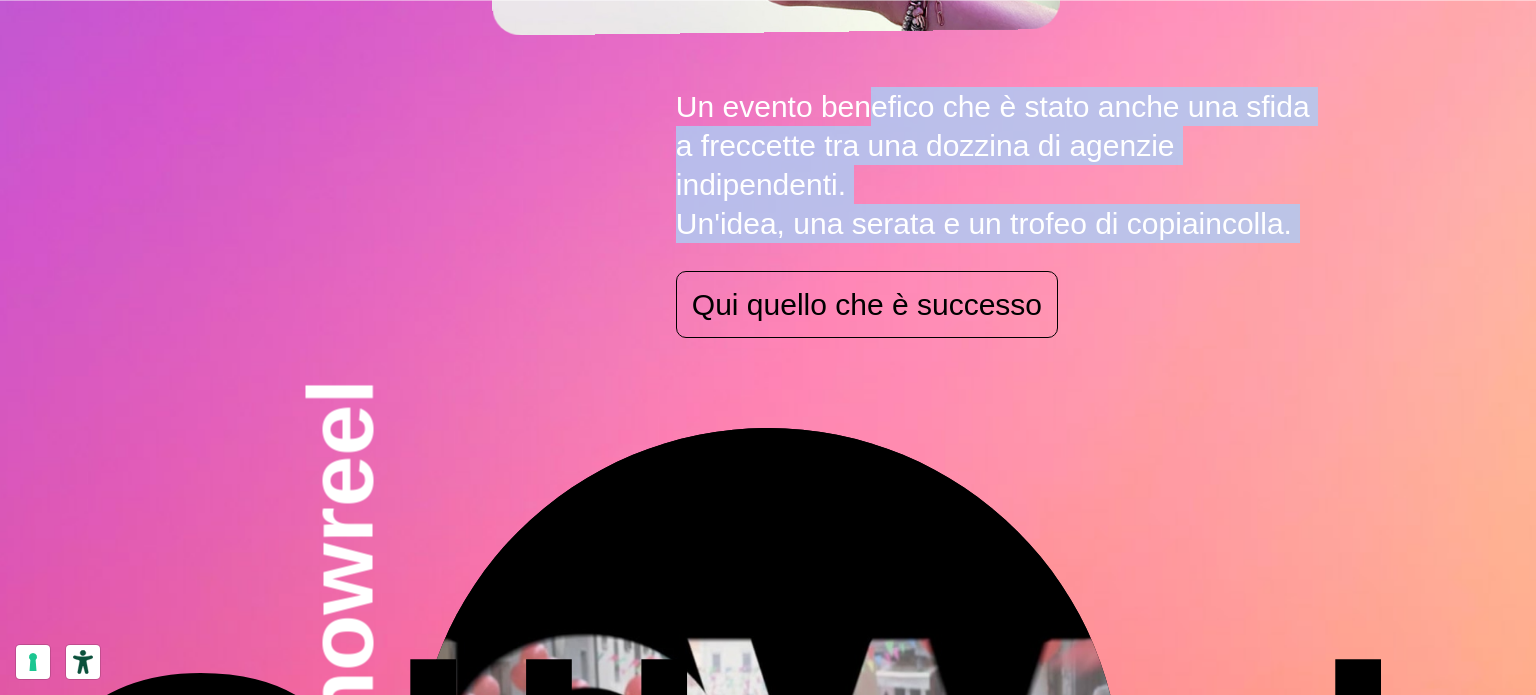 drag, startPoint x: 652, startPoint y: 112, endPoint x: 1188, endPoint y: 248, distance: 552.9846 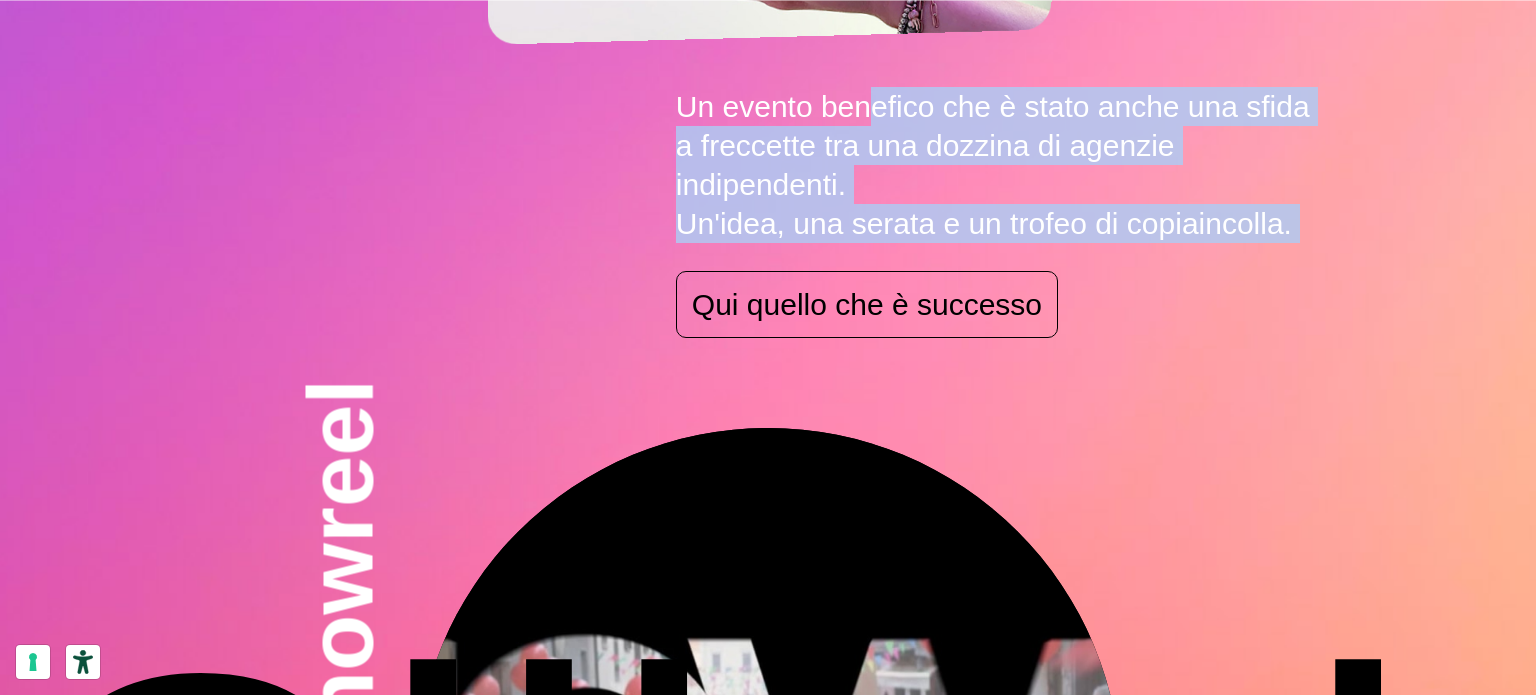 click on "coppaincolla23
Un evento benefico che è stato anche una sfida a freccette tra una dozzina di agenzie indipendenti.
Un'idea, una serata e un trofeo di copiaincolla.
Qui quello che è successo" at bounding box center (768, -172) 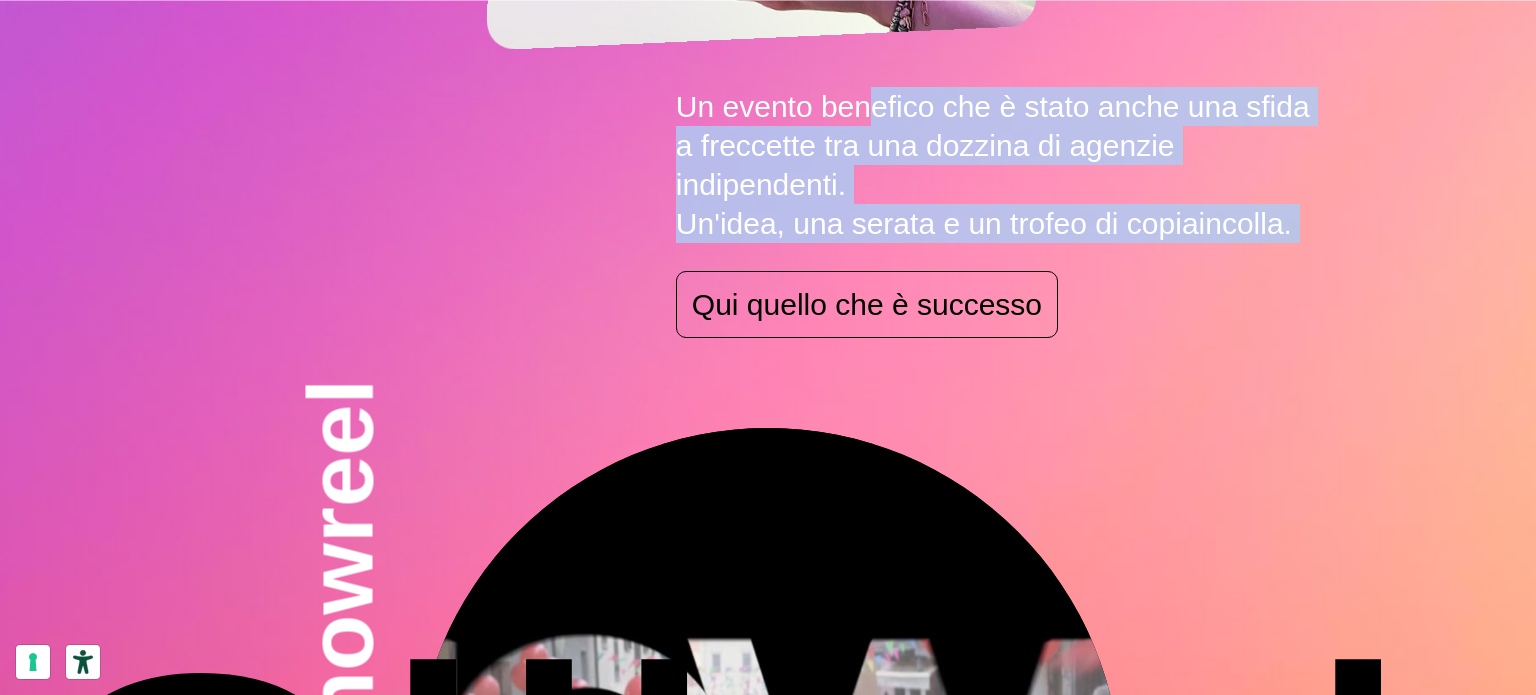click on "Un evento benefico che è stato anche una sfida a freccette tra una dozzina di agenzie indipendenti.
Un'idea, una serata e un trofeo di copiaincolla." at bounding box center (998, 165) 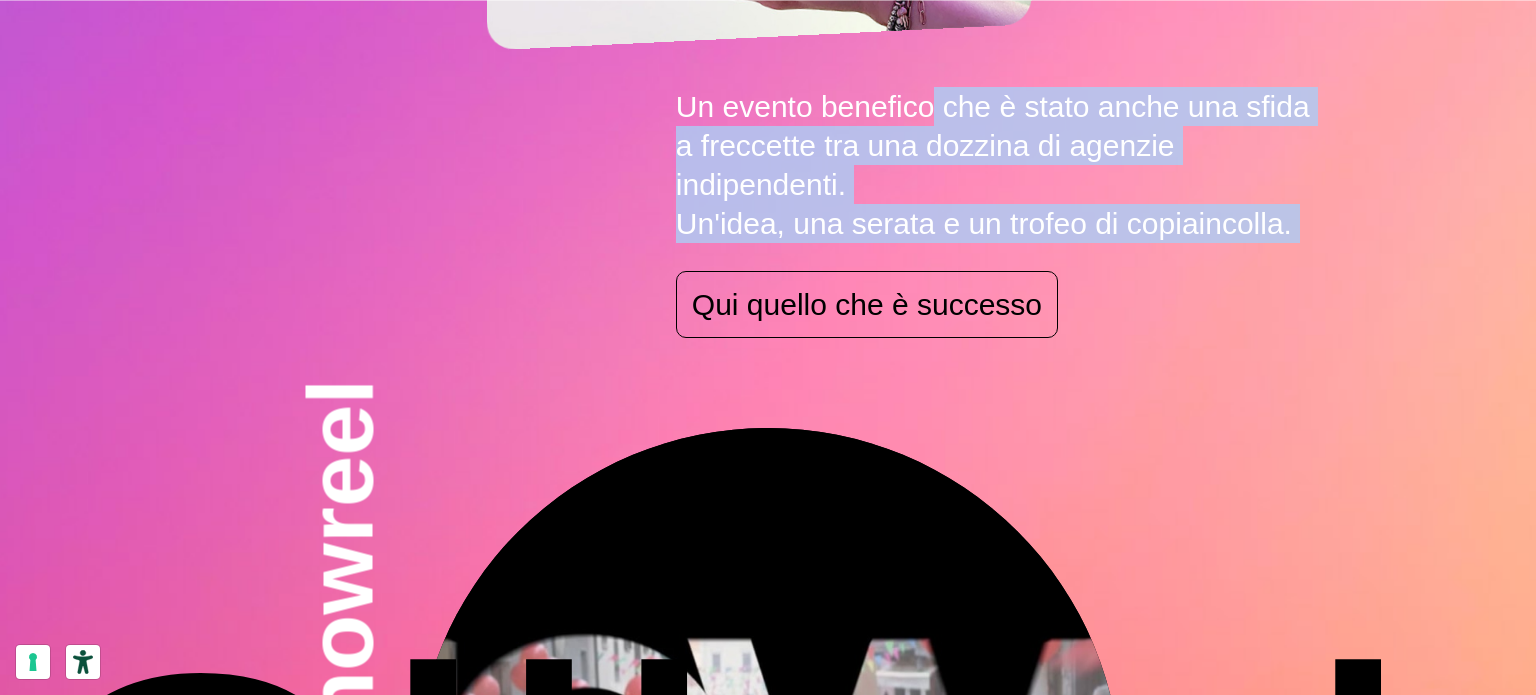 drag, startPoint x: 760, startPoint y: 90, endPoint x: 1475, endPoint y: 232, distance: 728.96436 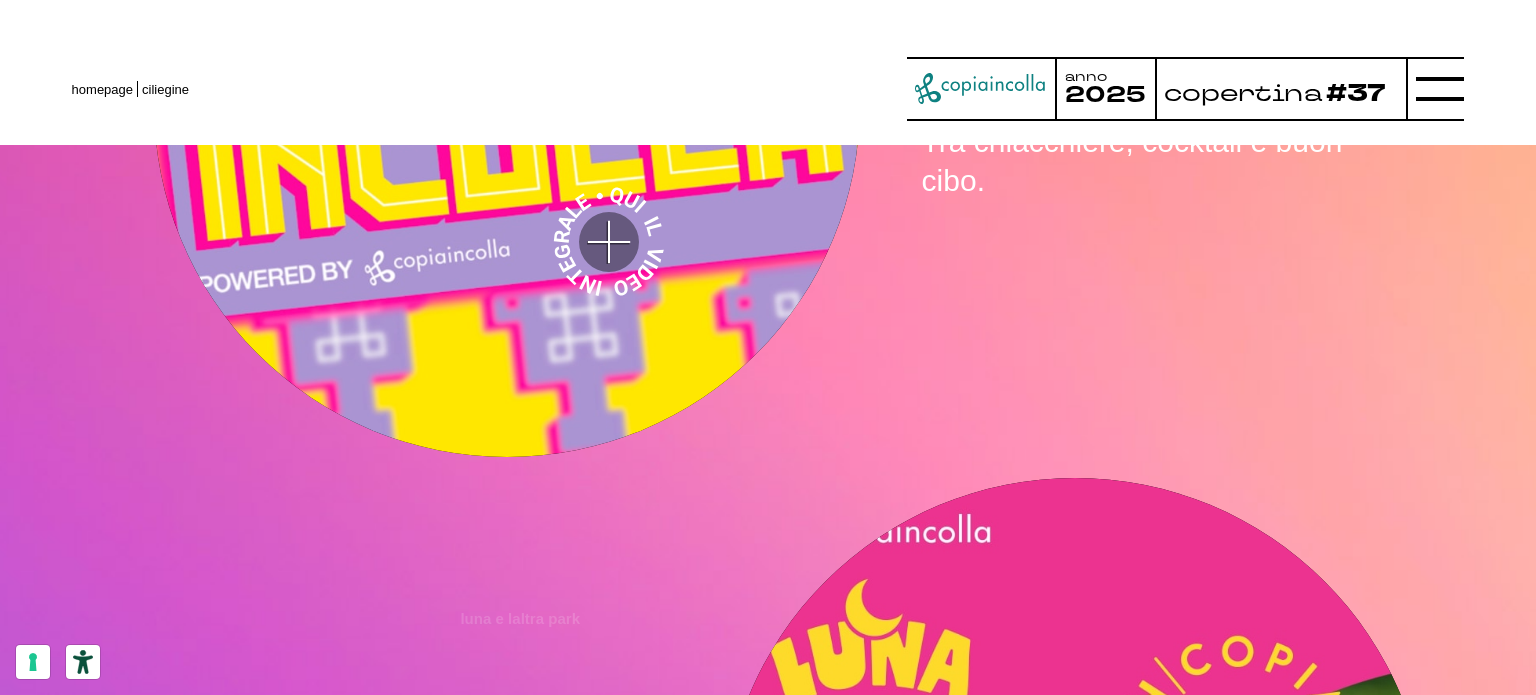 click at bounding box center (981, 88) 